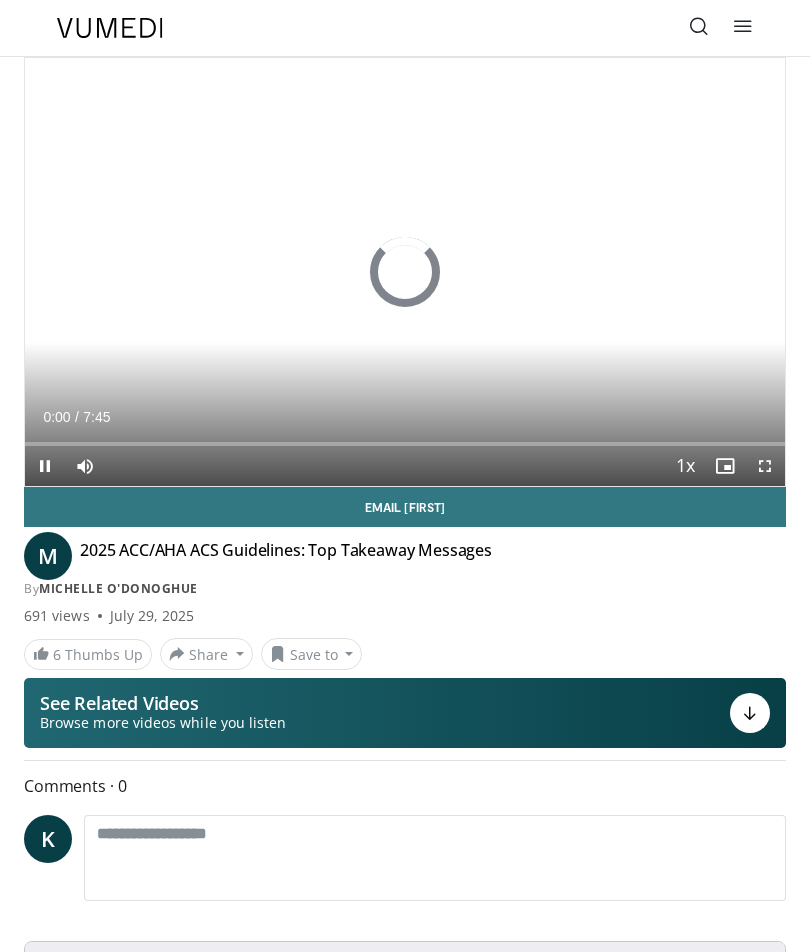 scroll, scrollTop: 0, scrollLeft: 0, axis: both 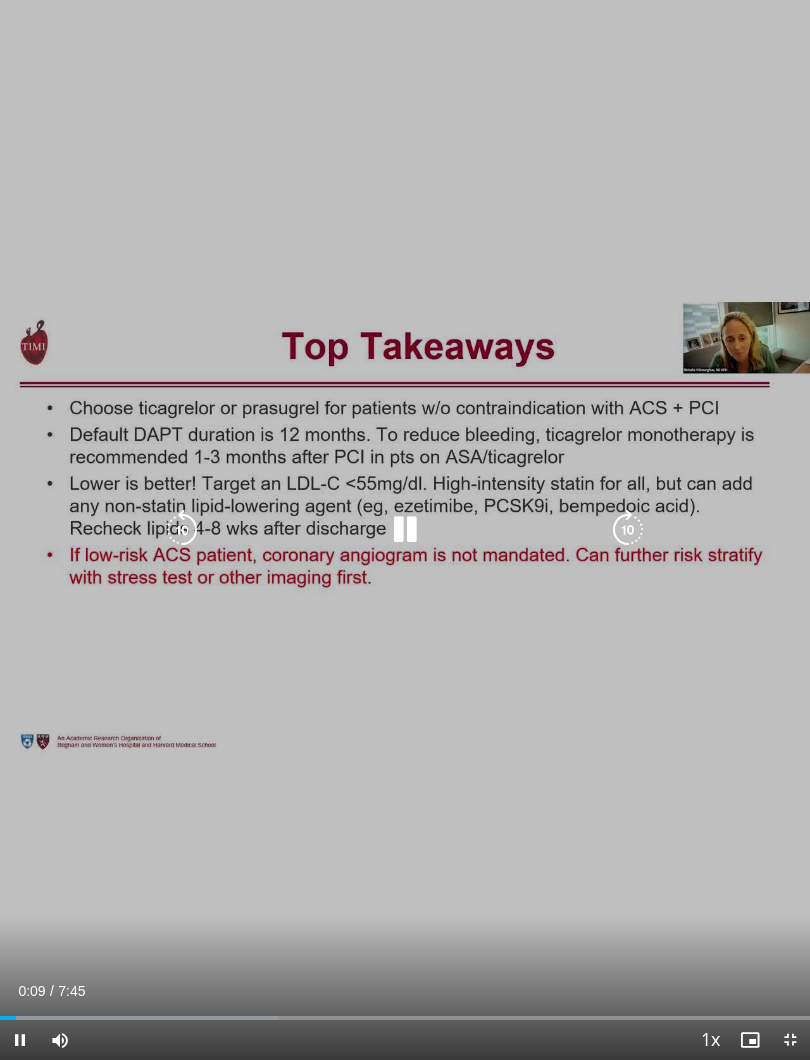 click at bounding box center (628, 530) 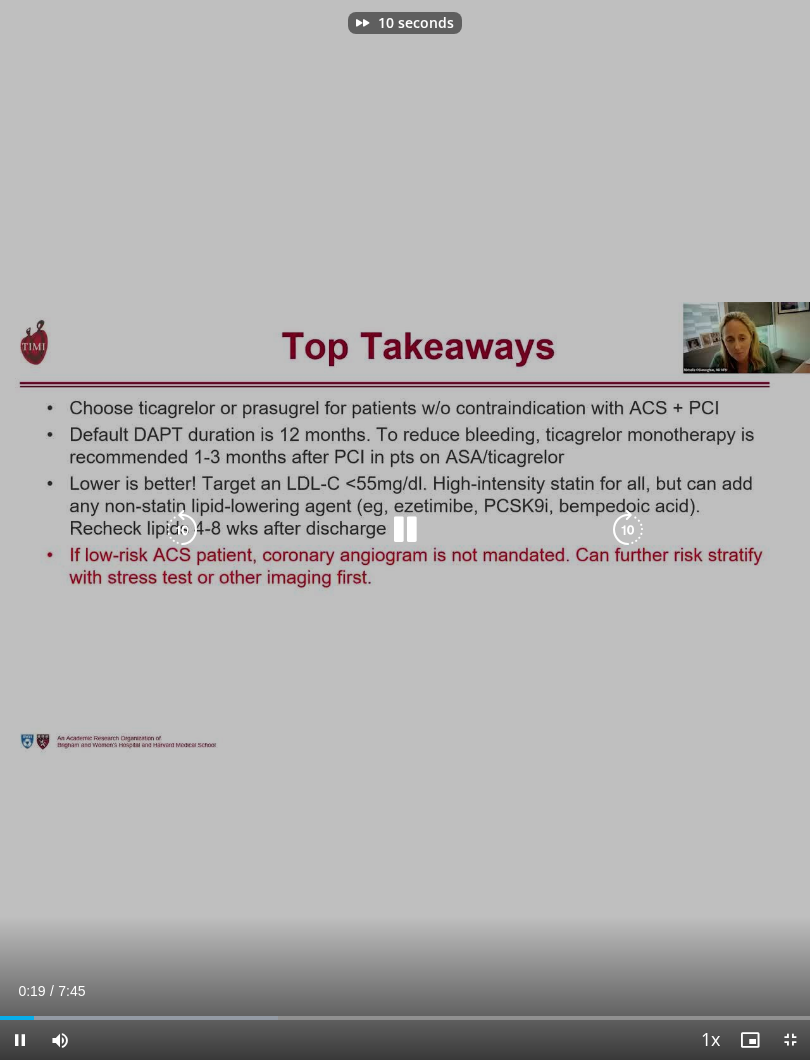 click at bounding box center (628, 530) 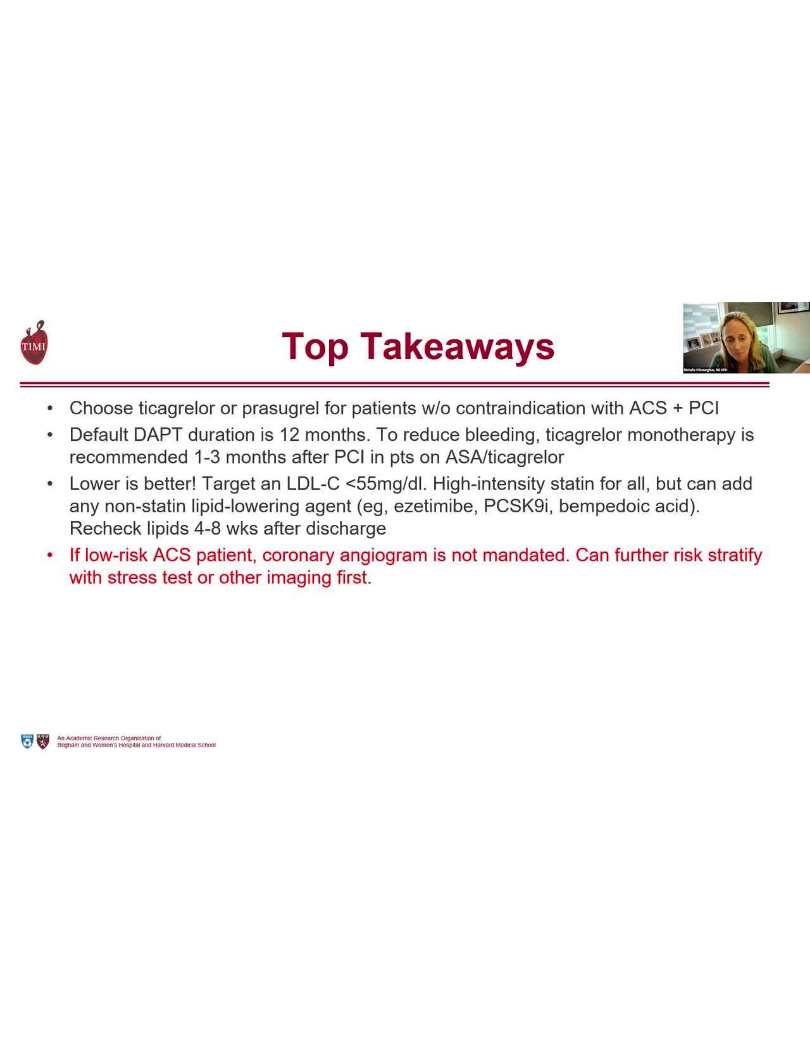 click at bounding box center [628, 530] 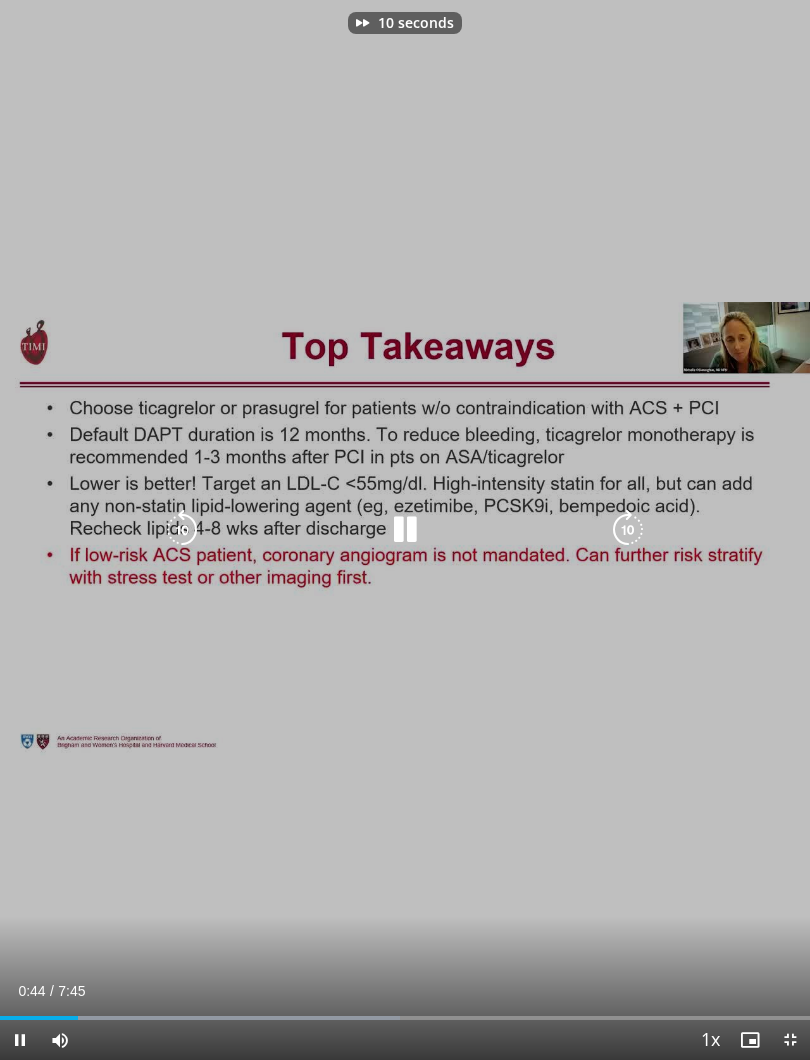 click at bounding box center [628, 530] 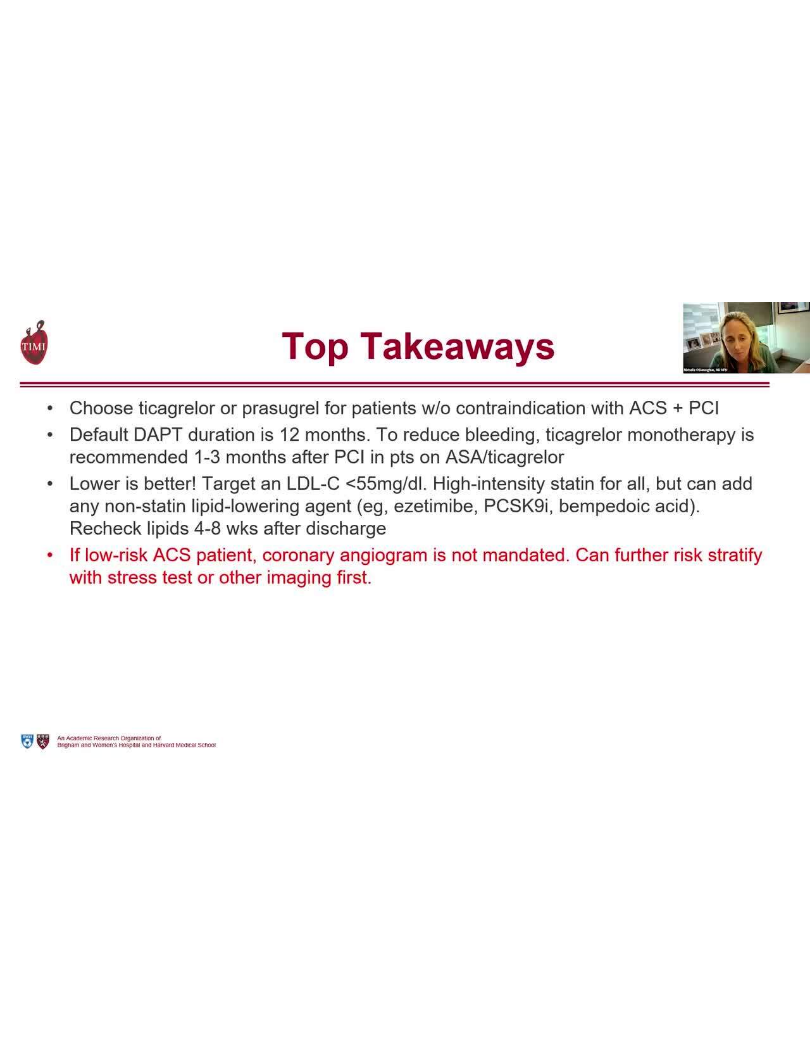click on "20 seconds
Tap to unmute" at bounding box center (405, 530) 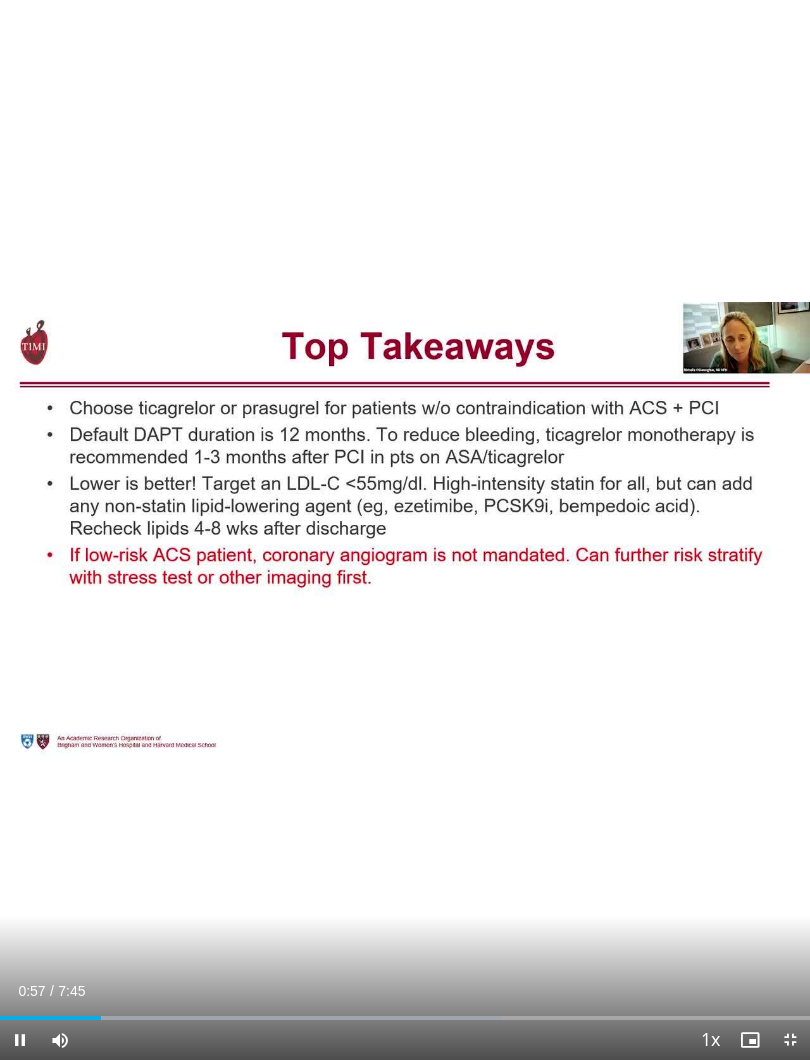 click at bounding box center (628, 530) 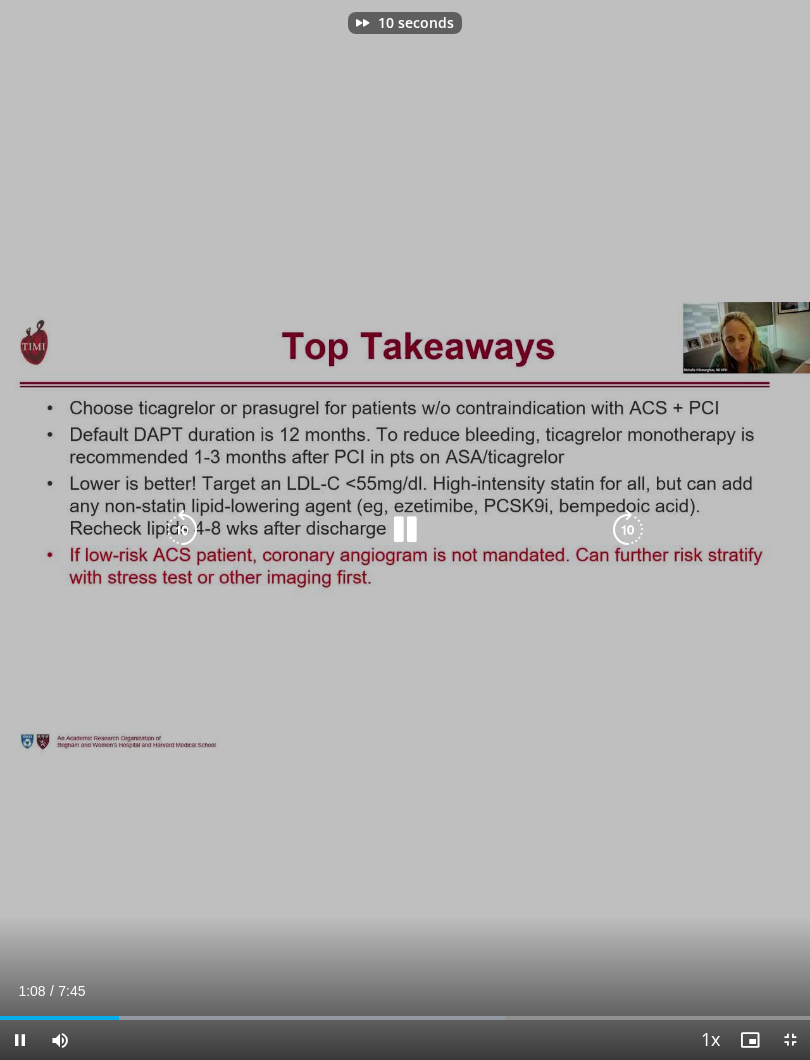 click at bounding box center [628, 530] 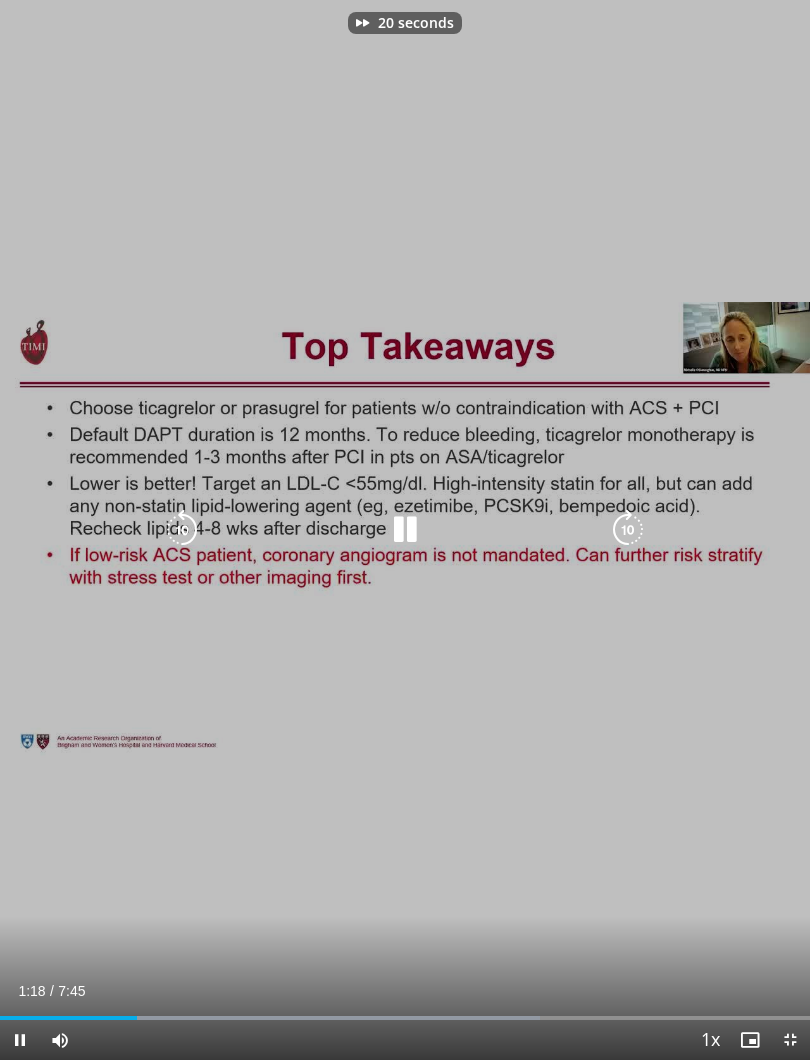 click at bounding box center (628, 530) 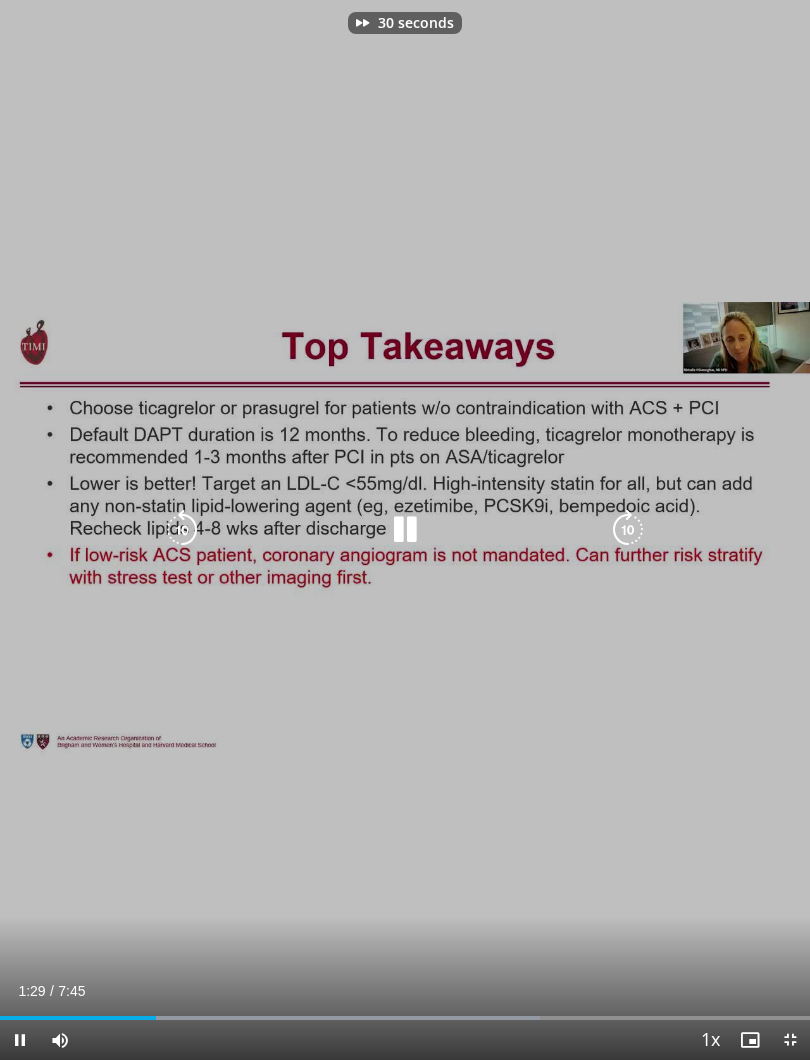 click at bounding box center [628, 530] 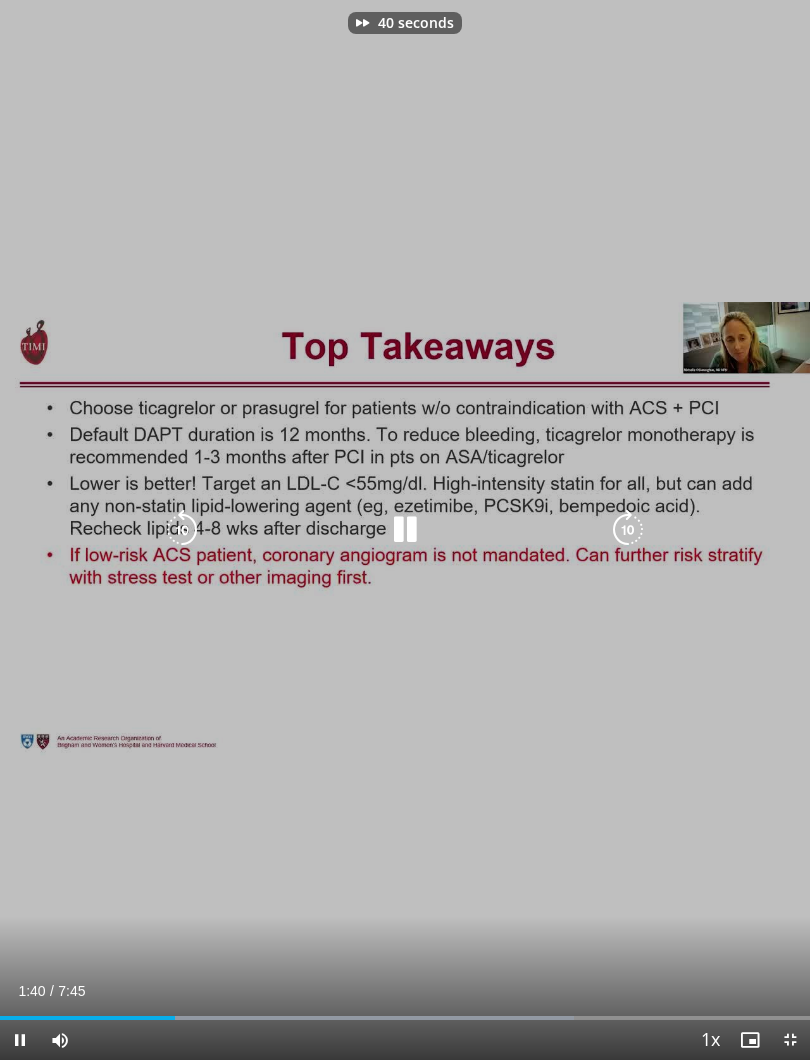 click on "40 seconds
Tap to unmute" at bounding box center (405, 530) 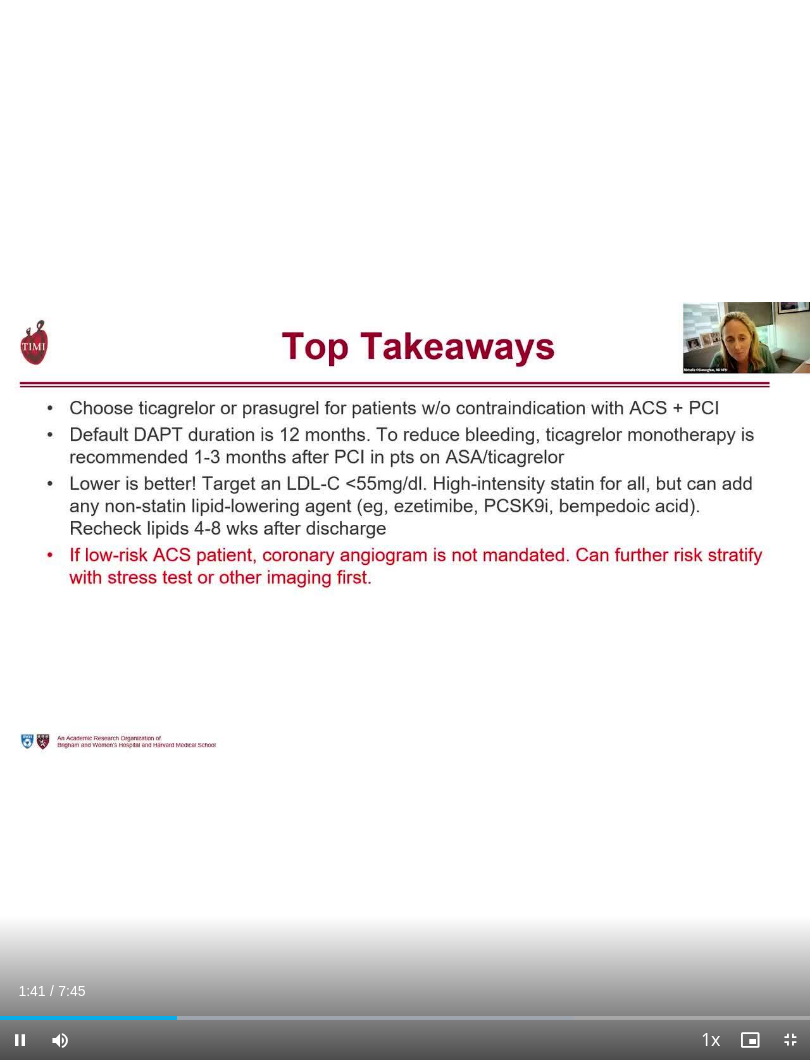 click at bounding box center (628, 530) 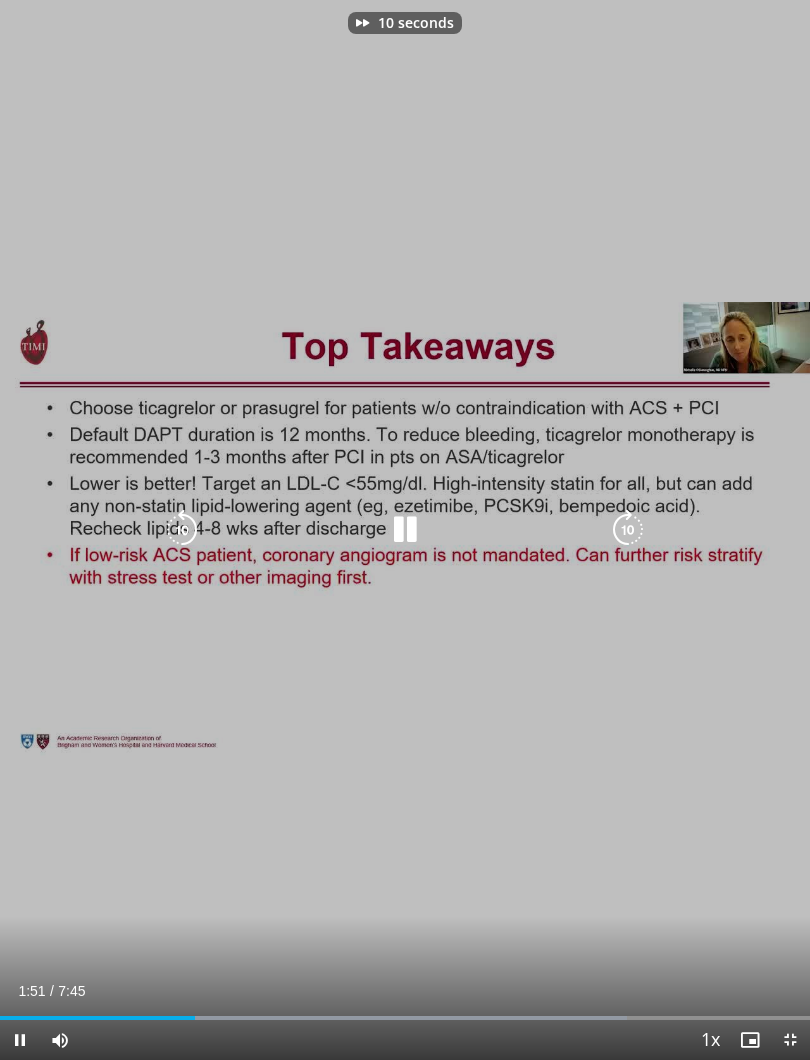 click at bounding box center (628, 530) 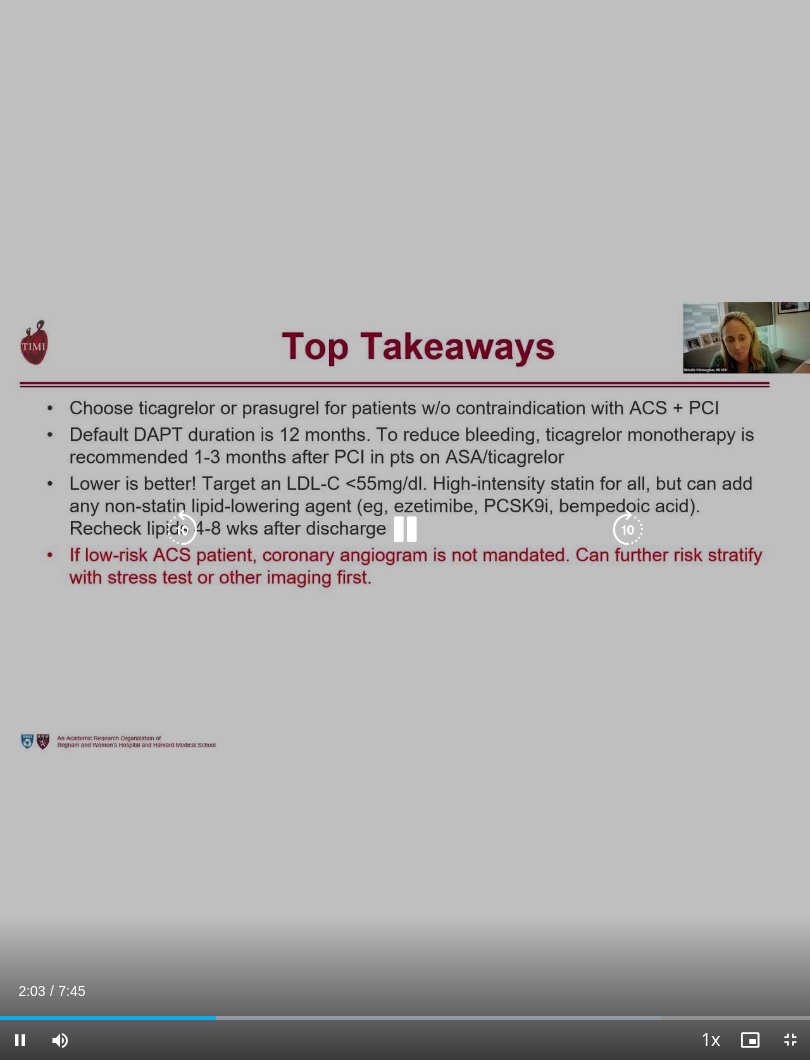 click at bounding box center (628, 530) 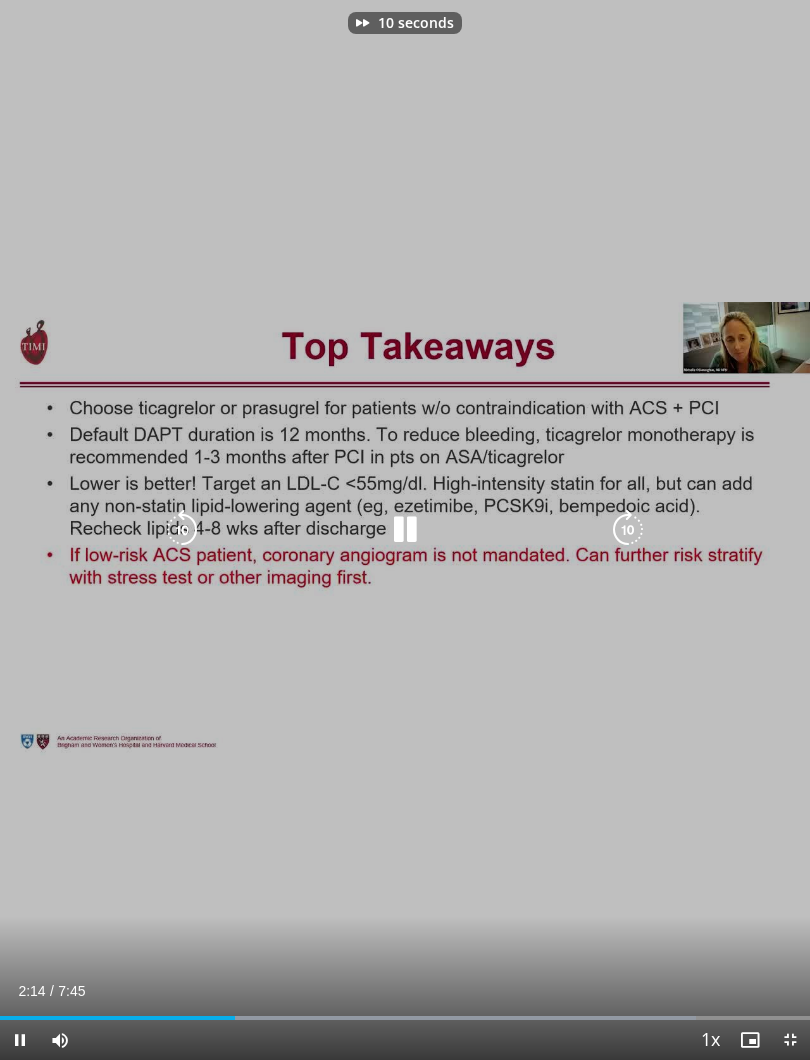 click at bounding box center [628, 530] 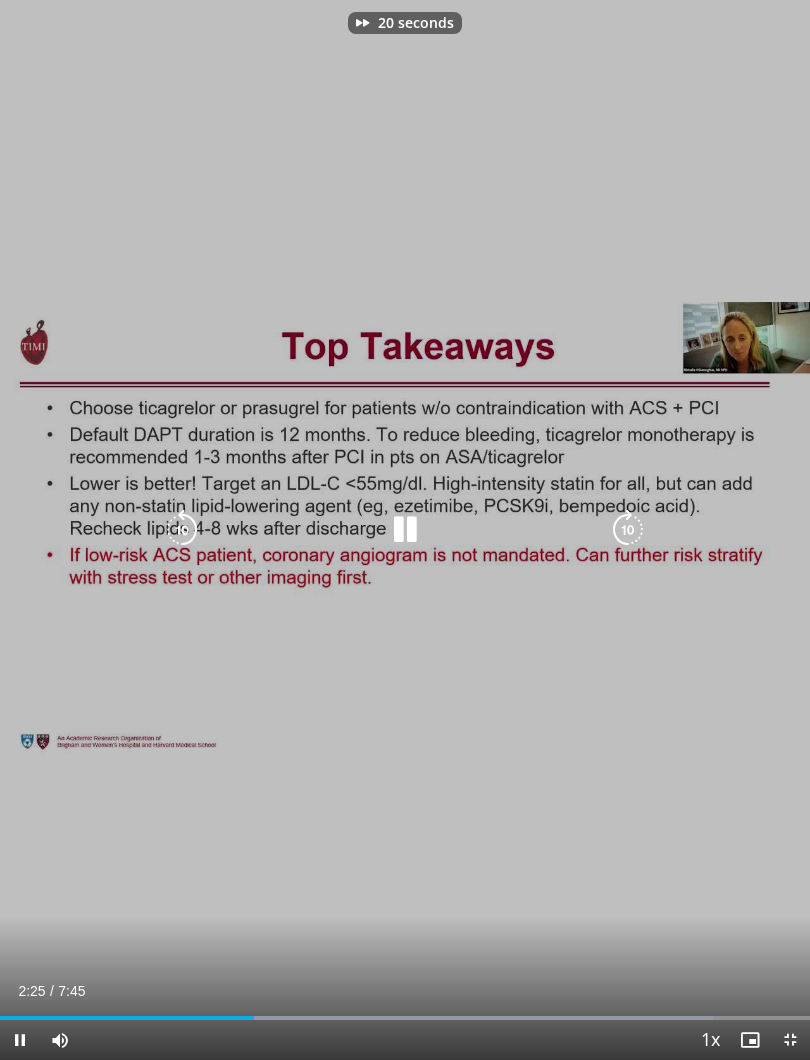 click at bounding box center (628, 530) 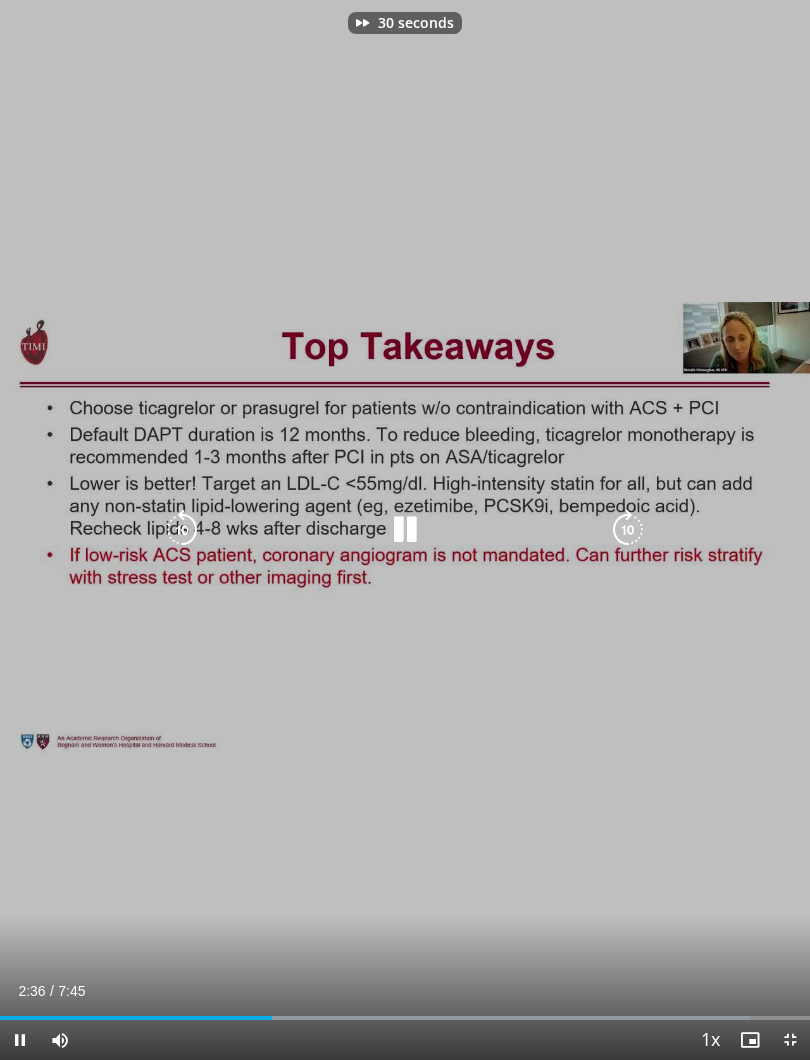 click at bounding box center (628, 530) 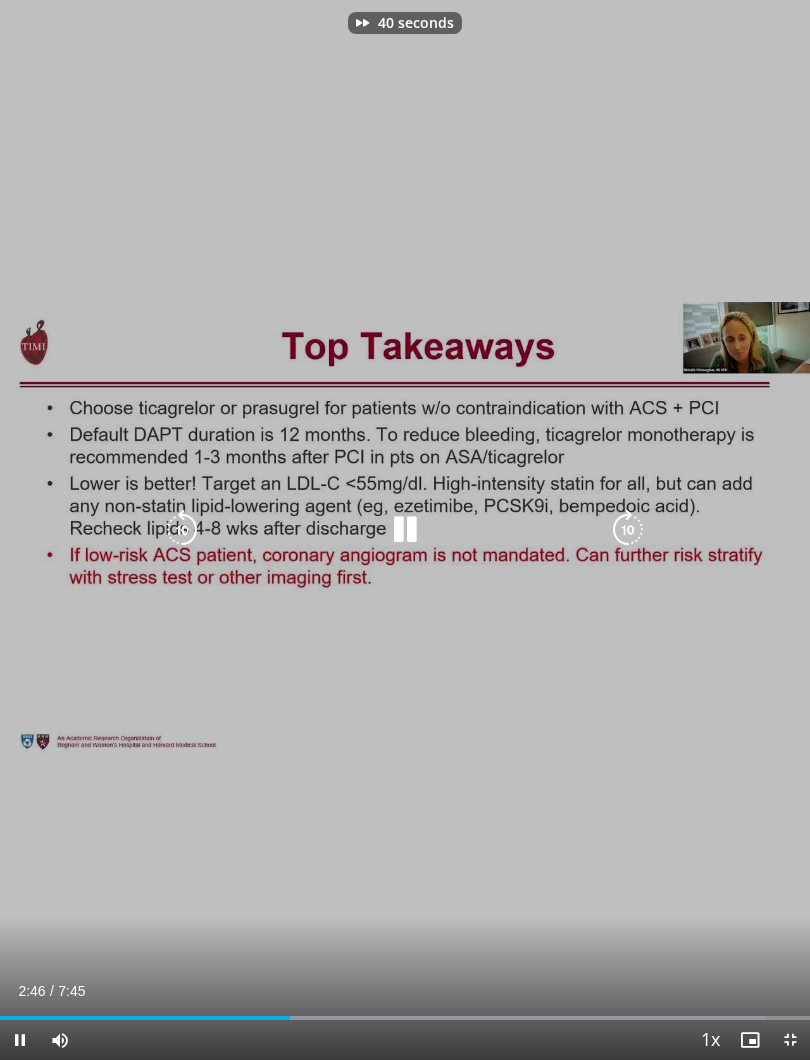 click at bounding box center (628, 530) 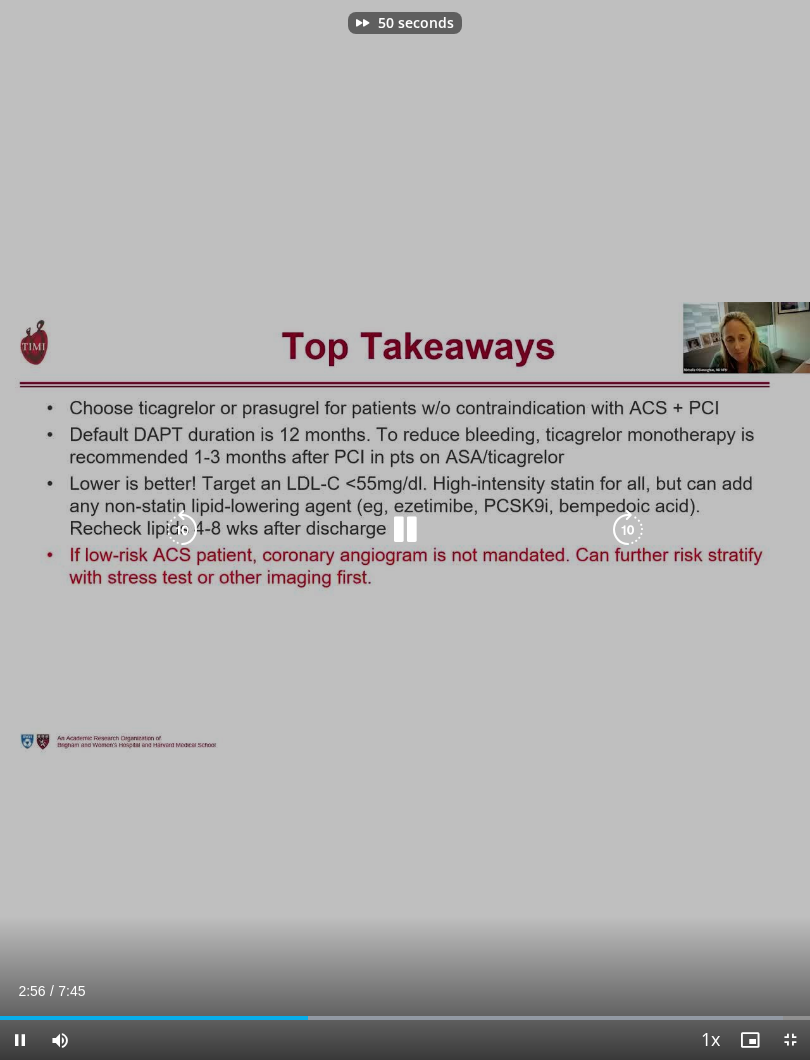 click at bounding box center [628, 530] 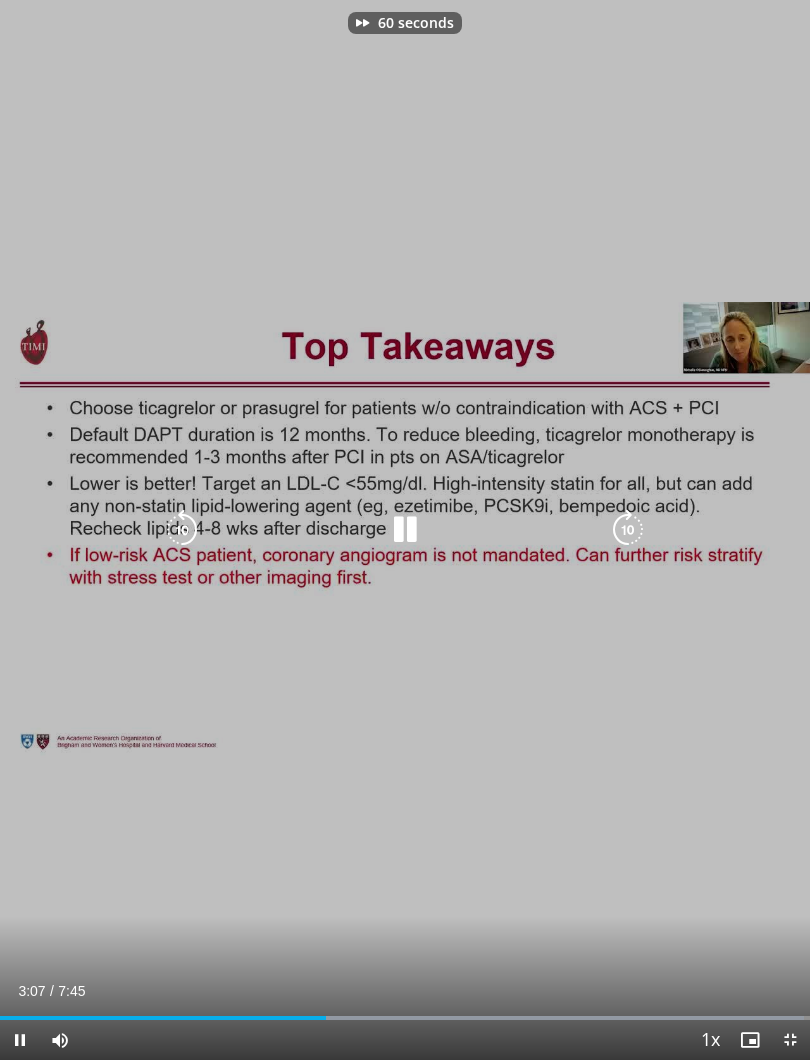 click at bounding box center (628, 530) 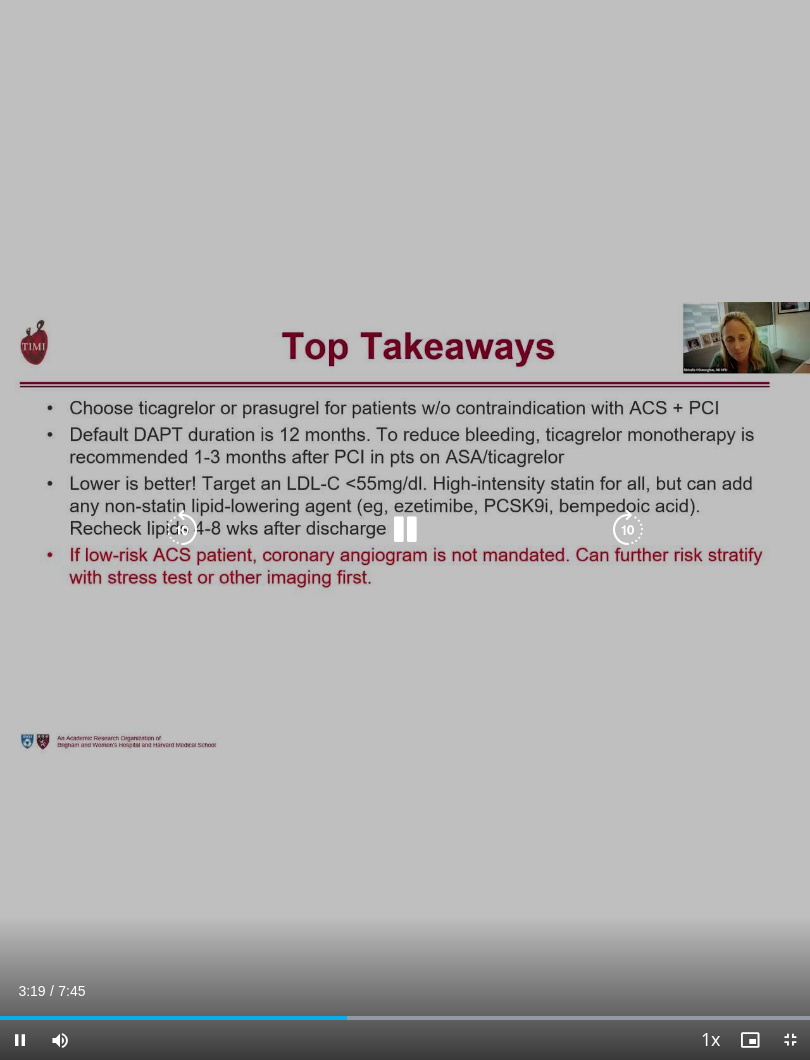 click at bounding box center [628, 530] 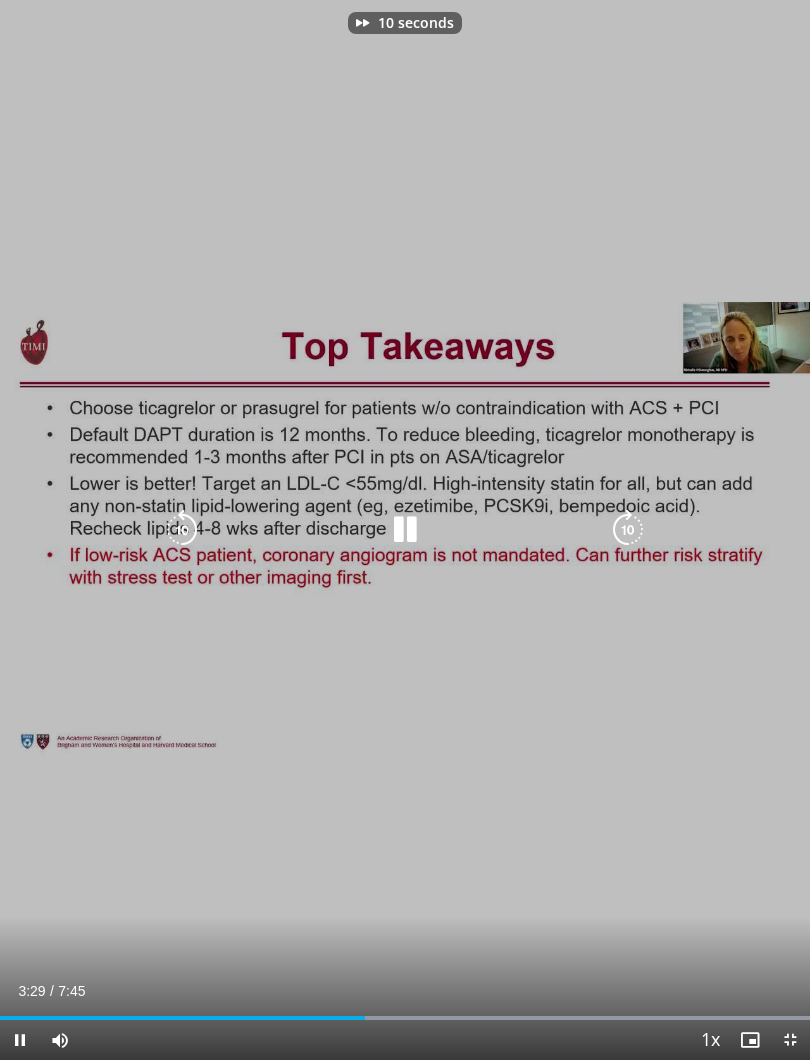 click at bounding box center (628, 530) 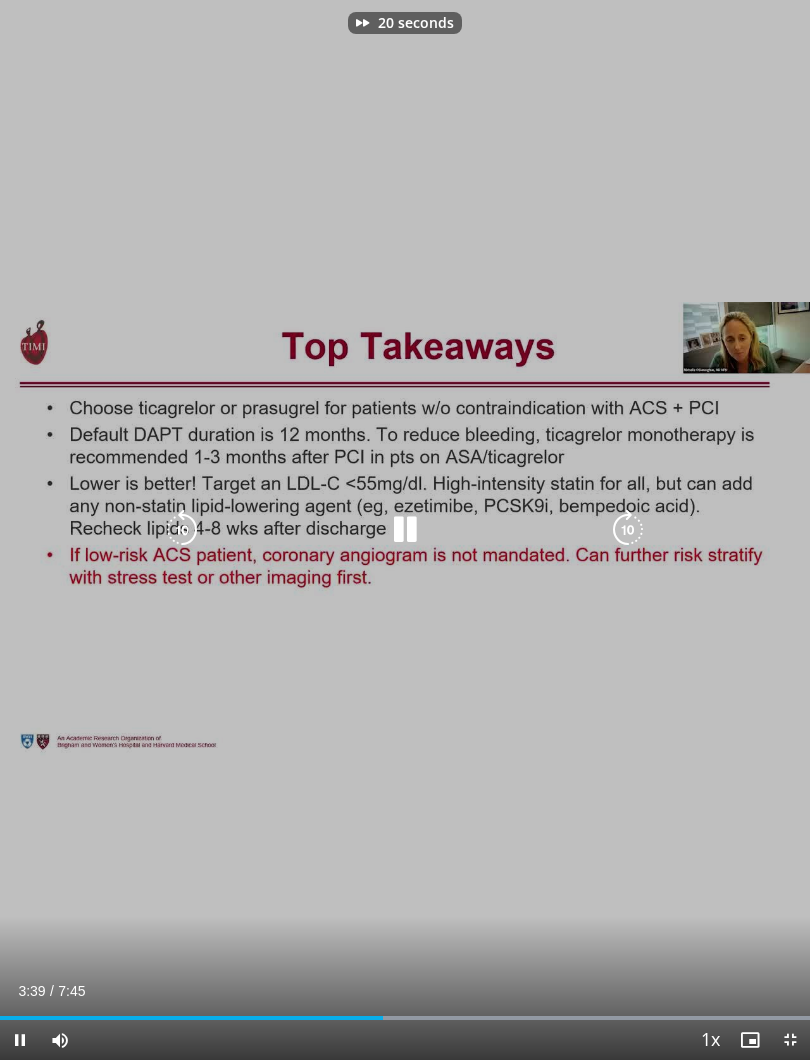 click at bounding box center (628, 530) 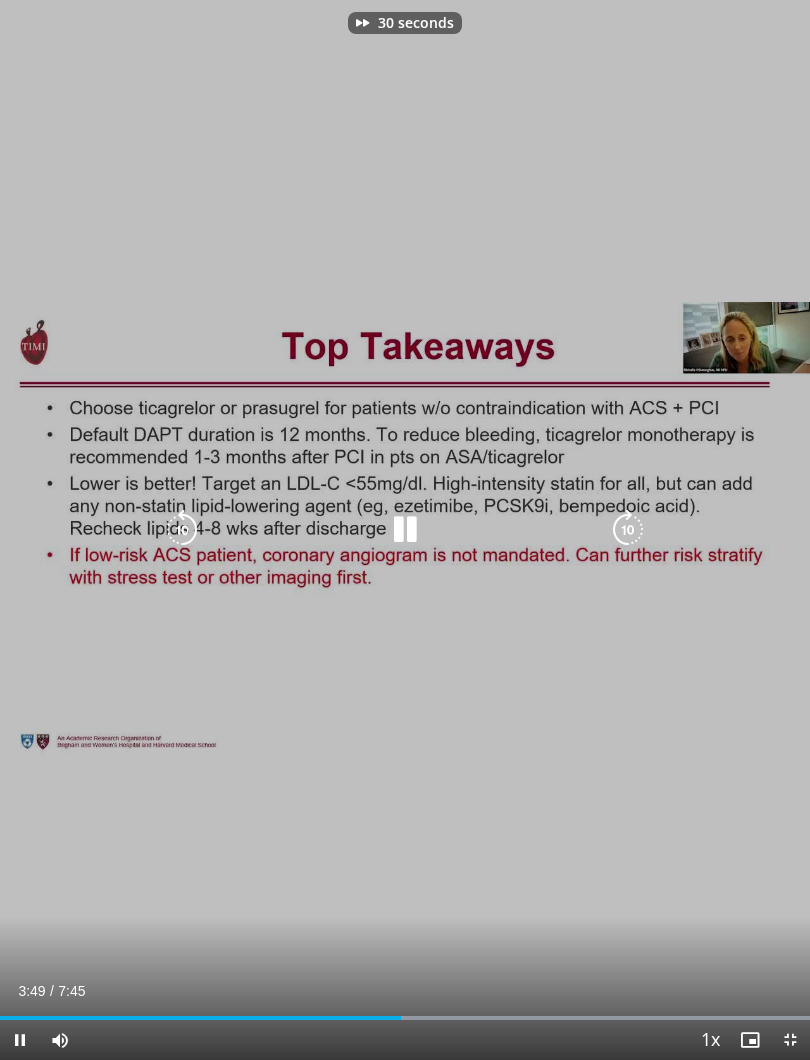 click at bounding box center [628, 530] 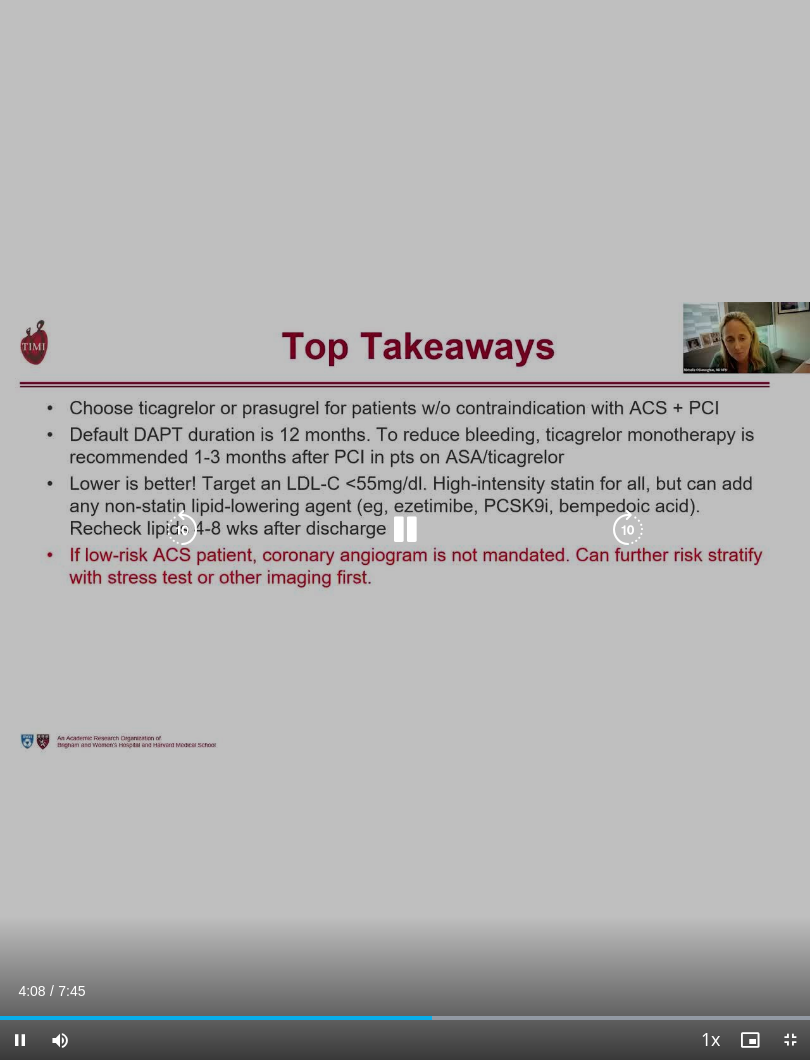 click at bounding box center [628, 530] 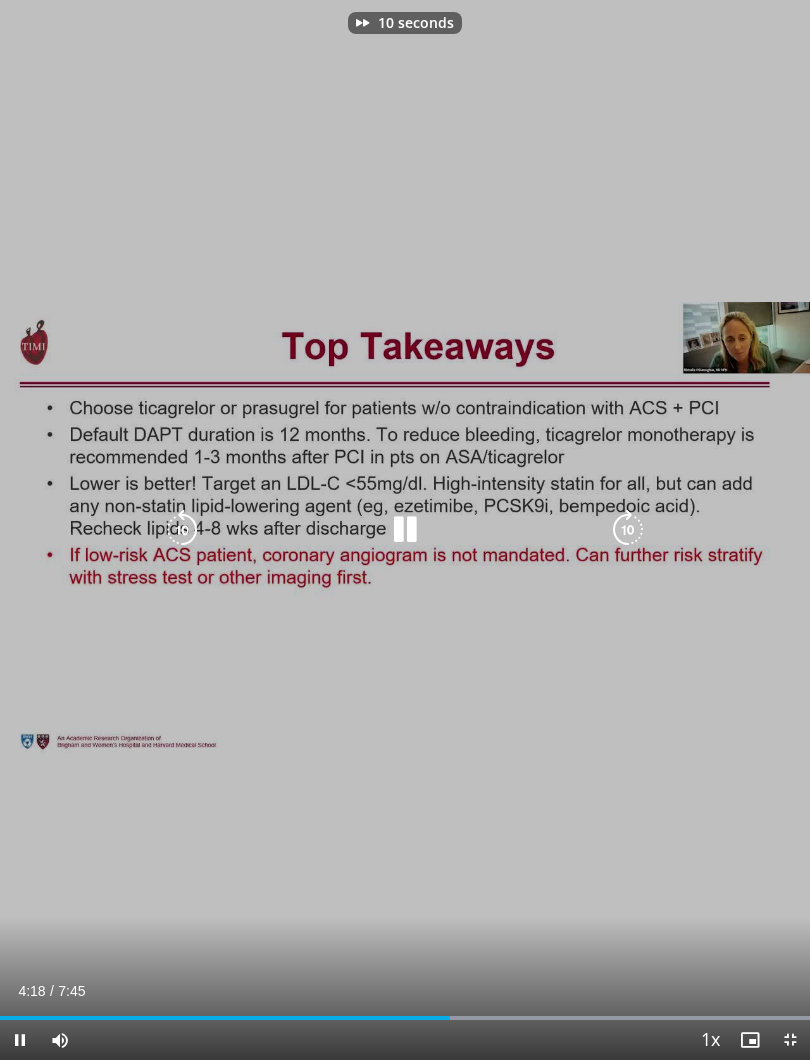 click at bounding box center (628, 530) 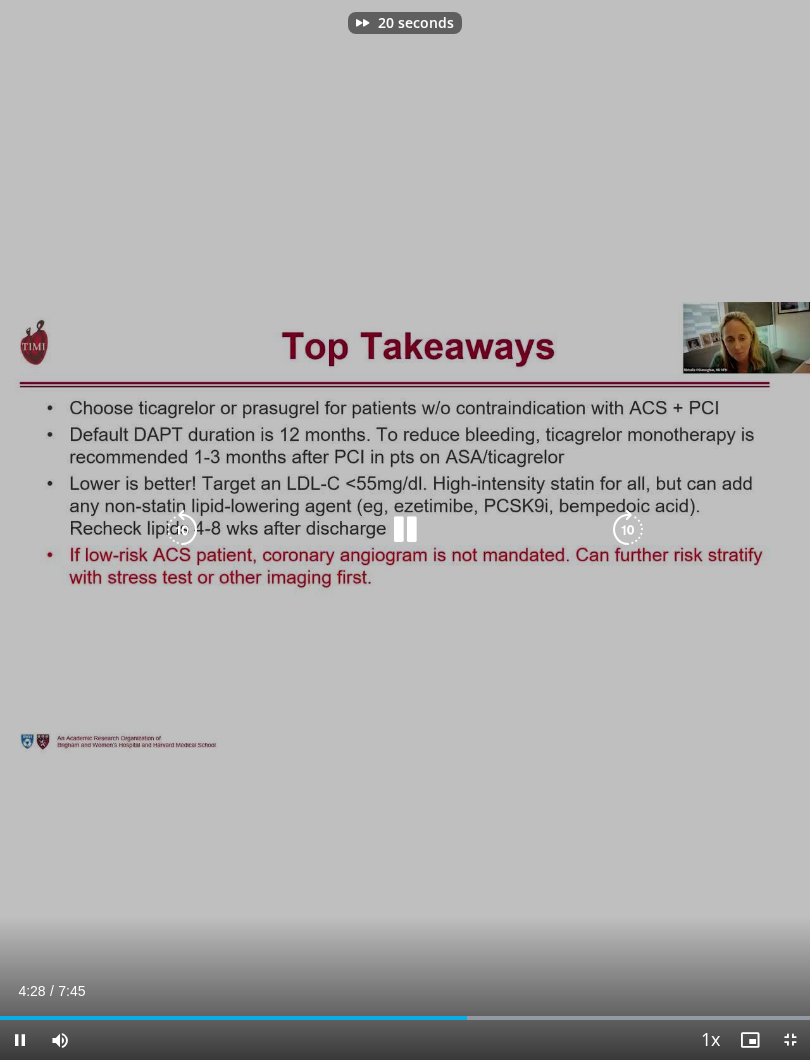 click at bounding box center [628, 530] 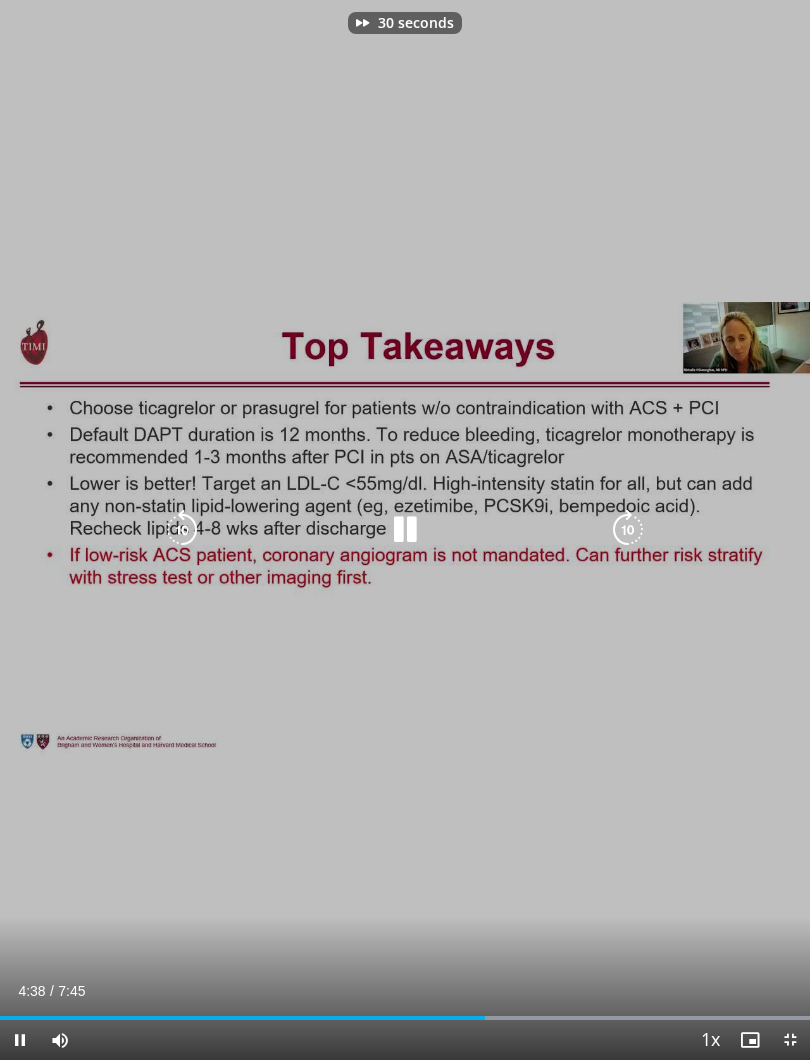 click at bounding box center [628, 530] 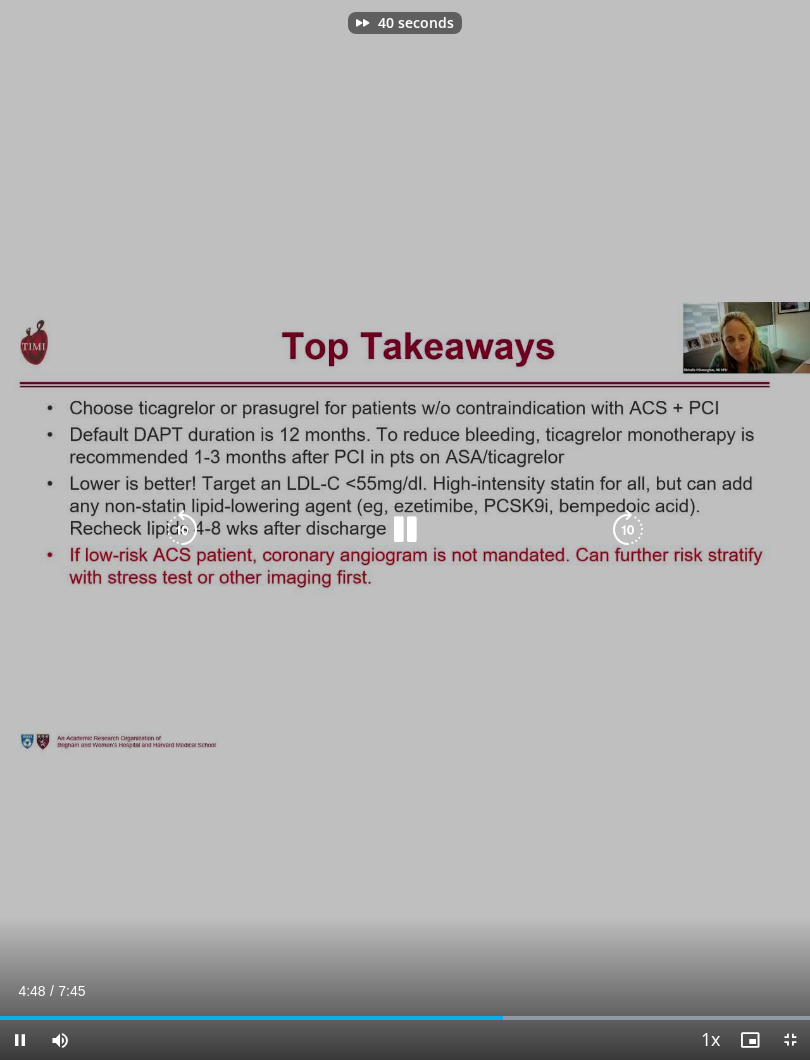 click at bounding box center [628, 530] 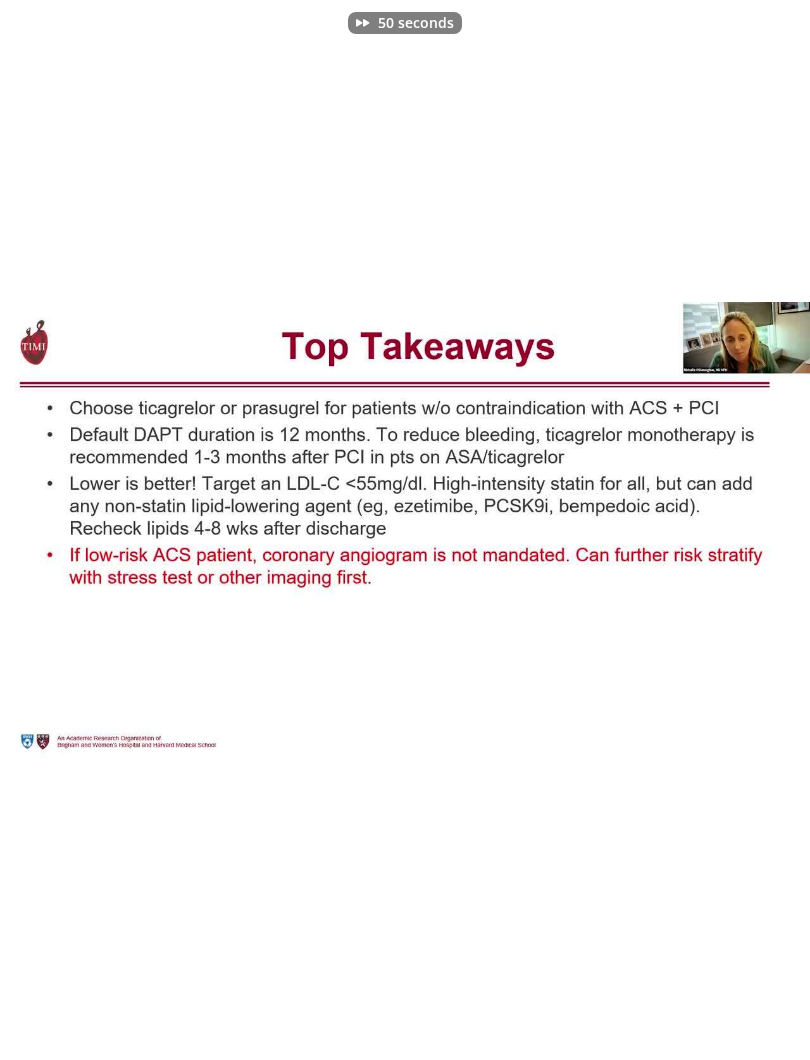 click on "50 seconds
Tap to unmute" at bounding box center (405, 530) 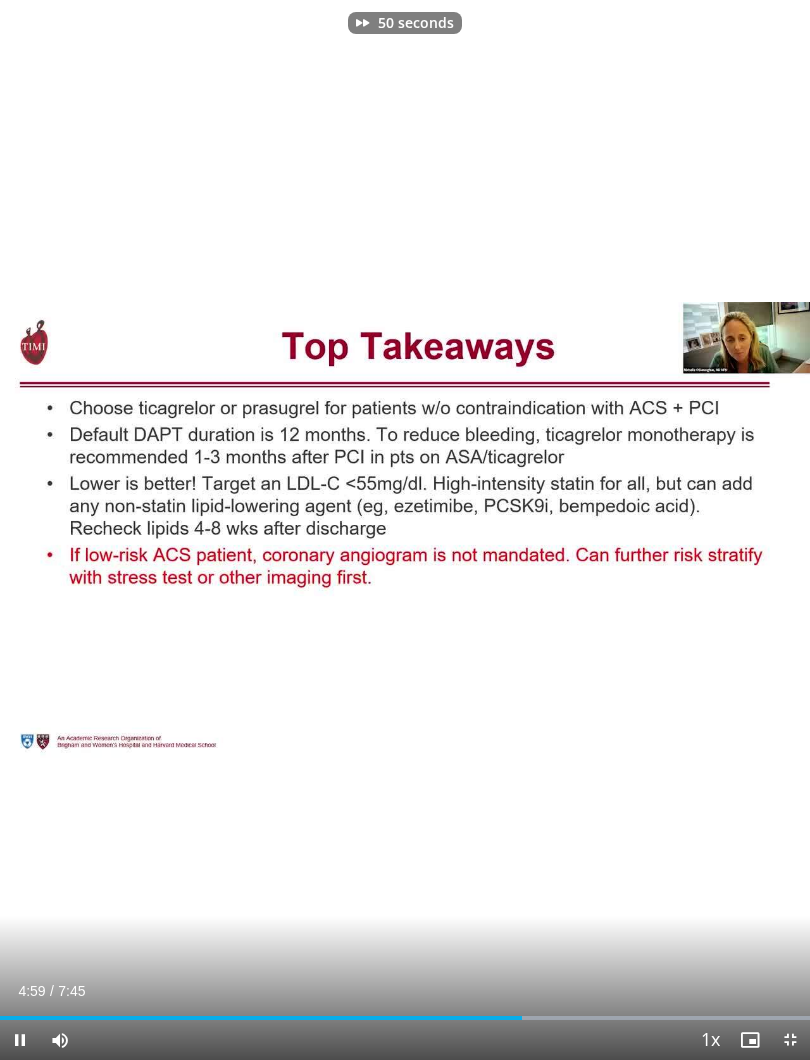 click at bounding box center (628, 530) 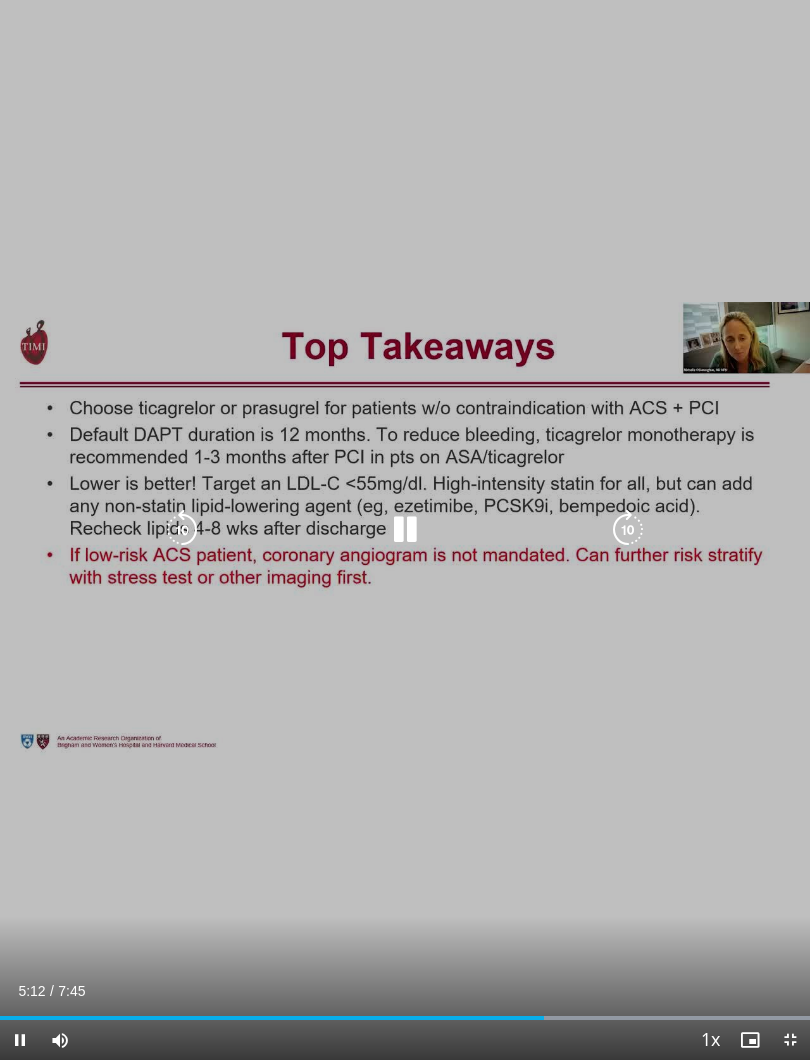 click at bounding box center (628, 530) 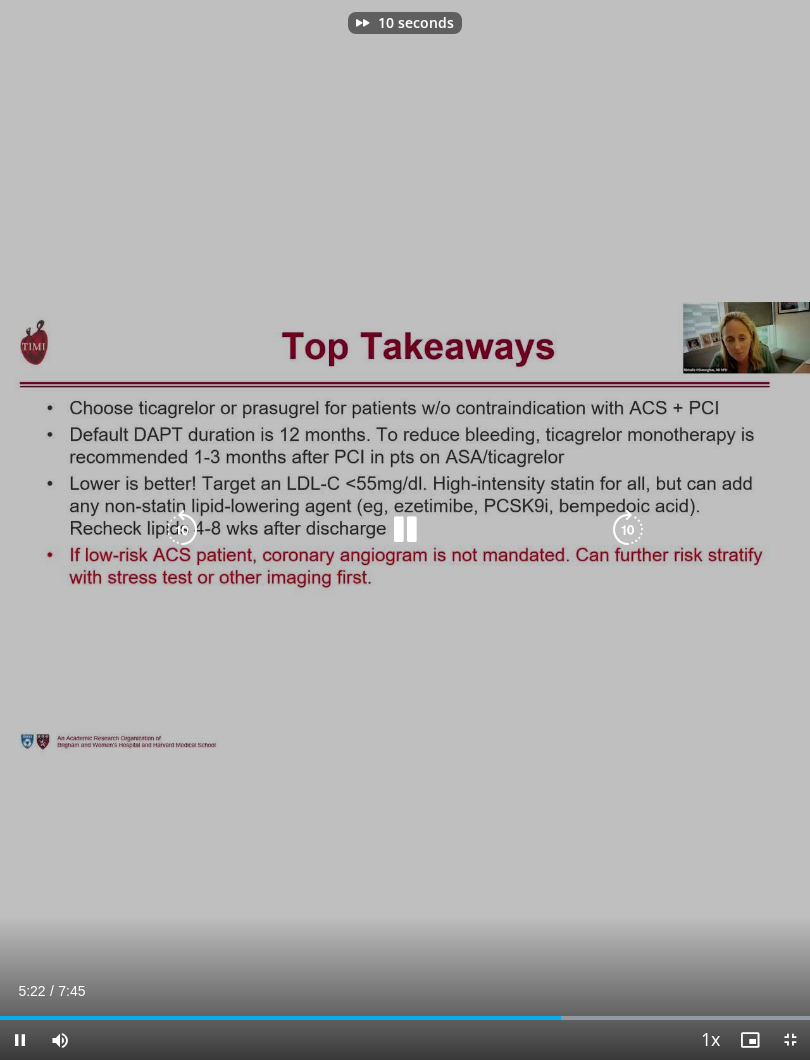 click at bounding box center [628, 530] 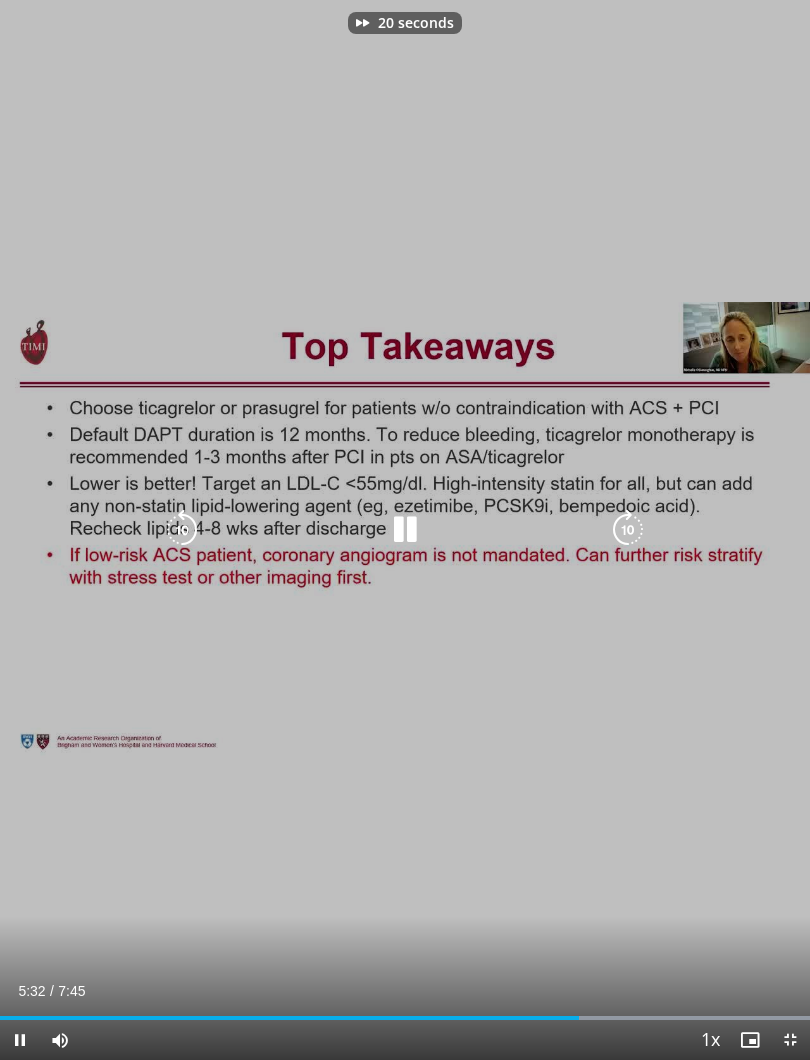 click at bounding box center [628, 530] 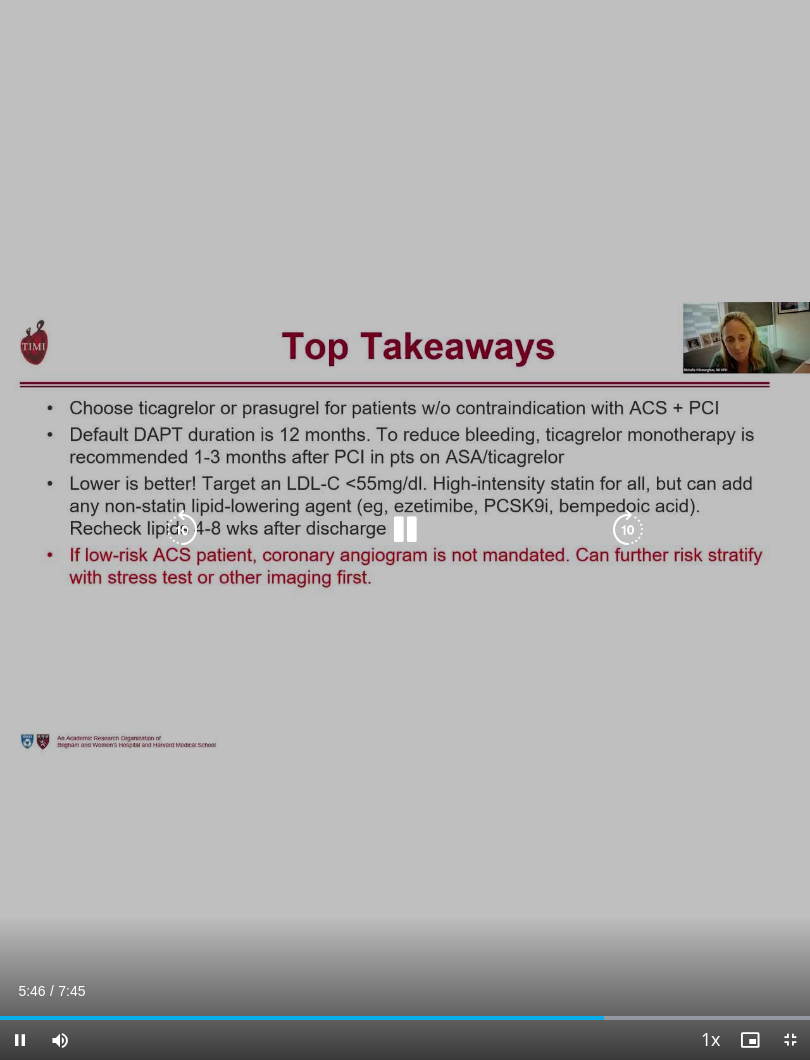 click at bounding box center (628, 530) 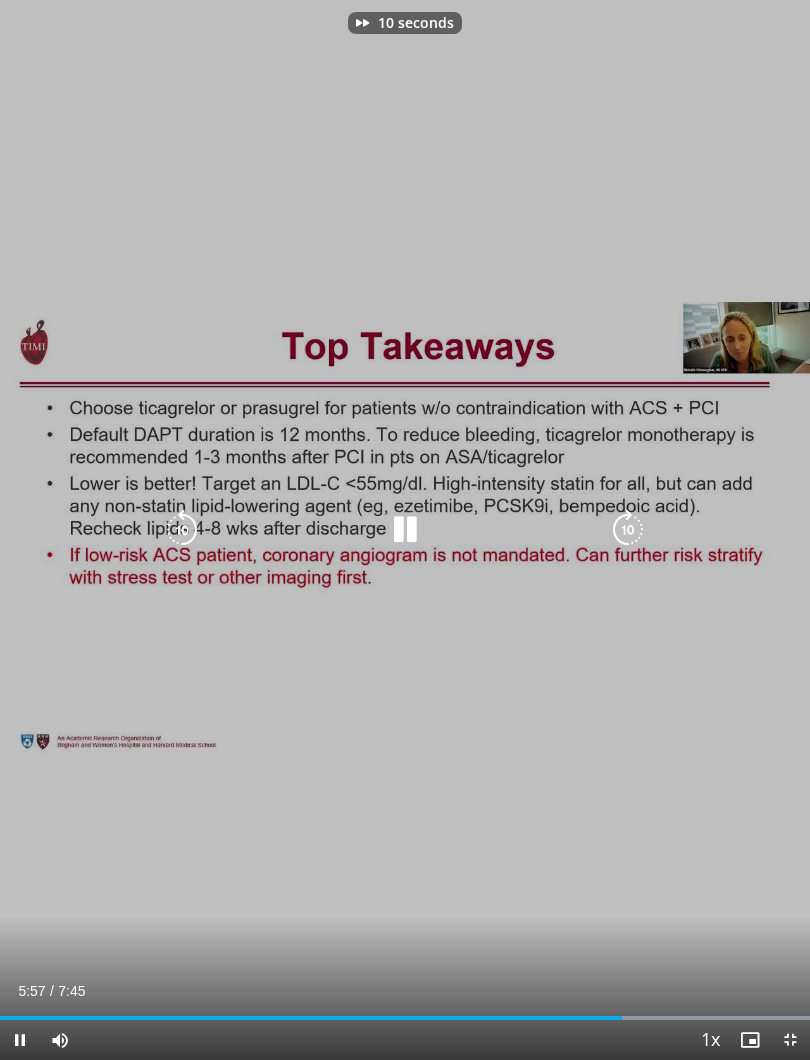 click at bounding box center [628, 530] 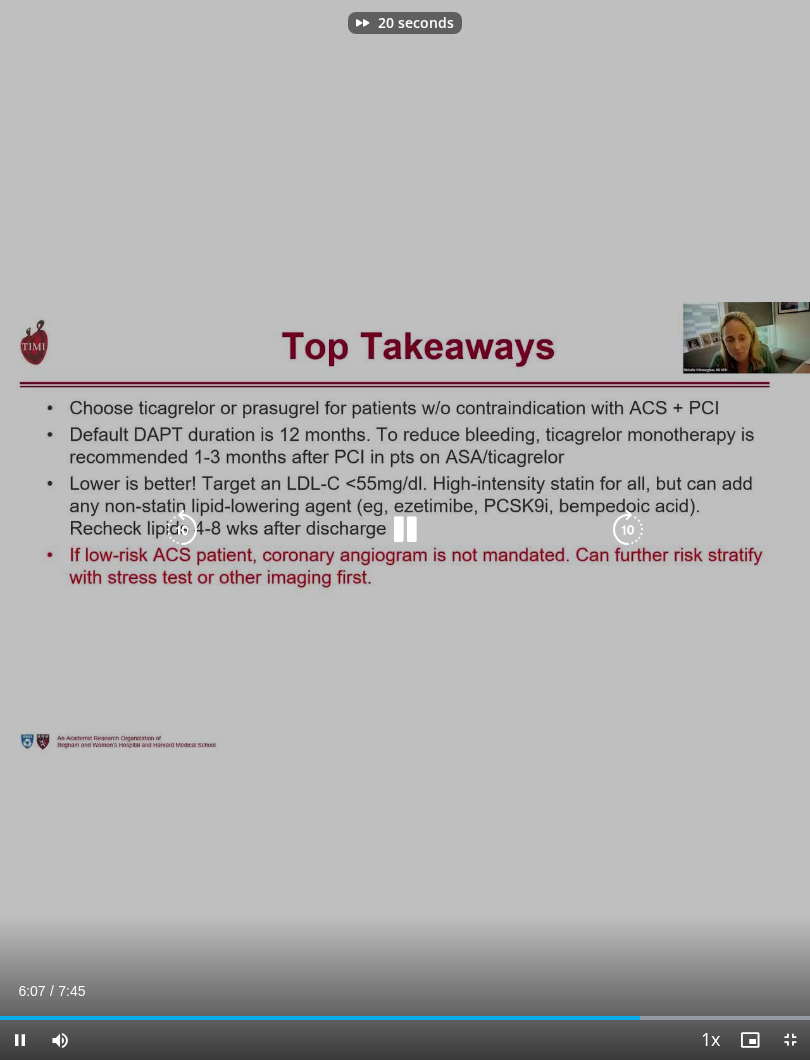click at bounding box center [628, 530] 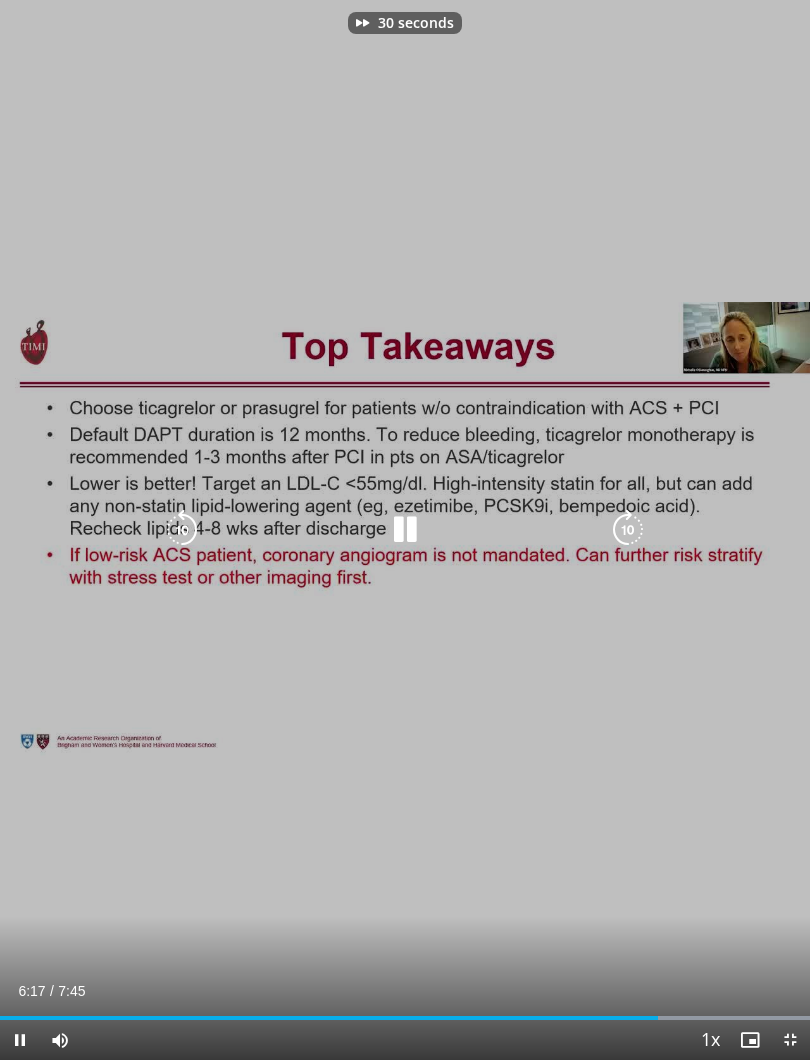 click at bounding box center (628, 530) 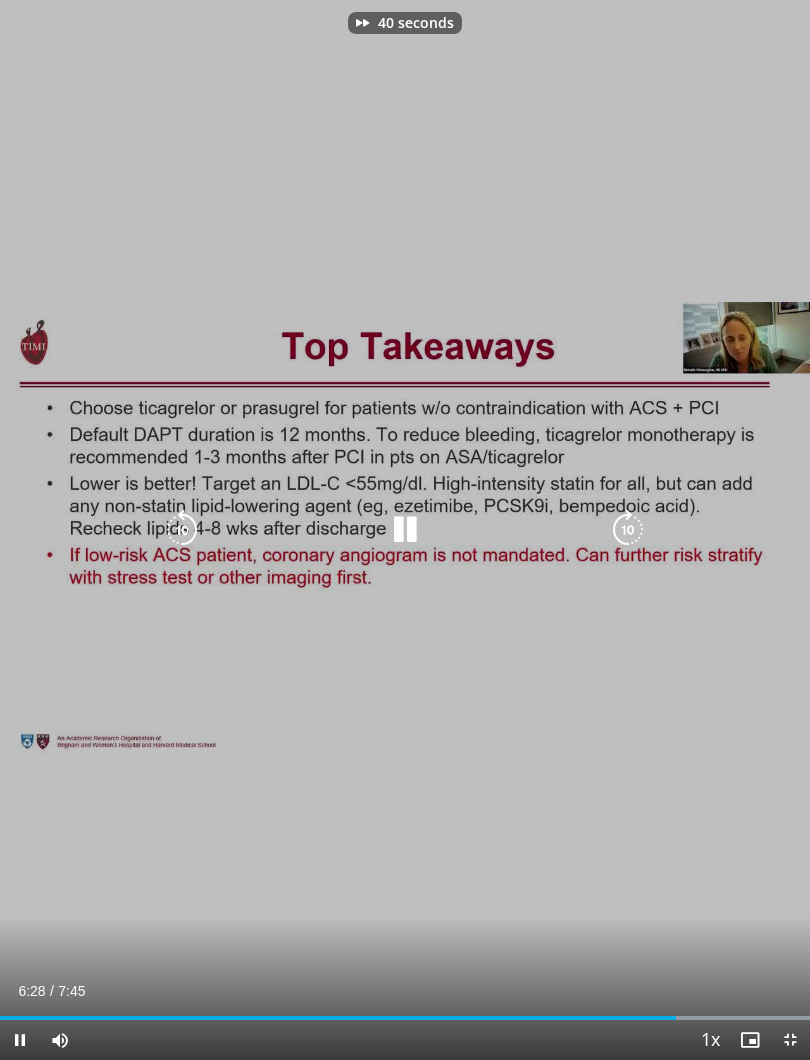 click at bounding box center [628, 530] 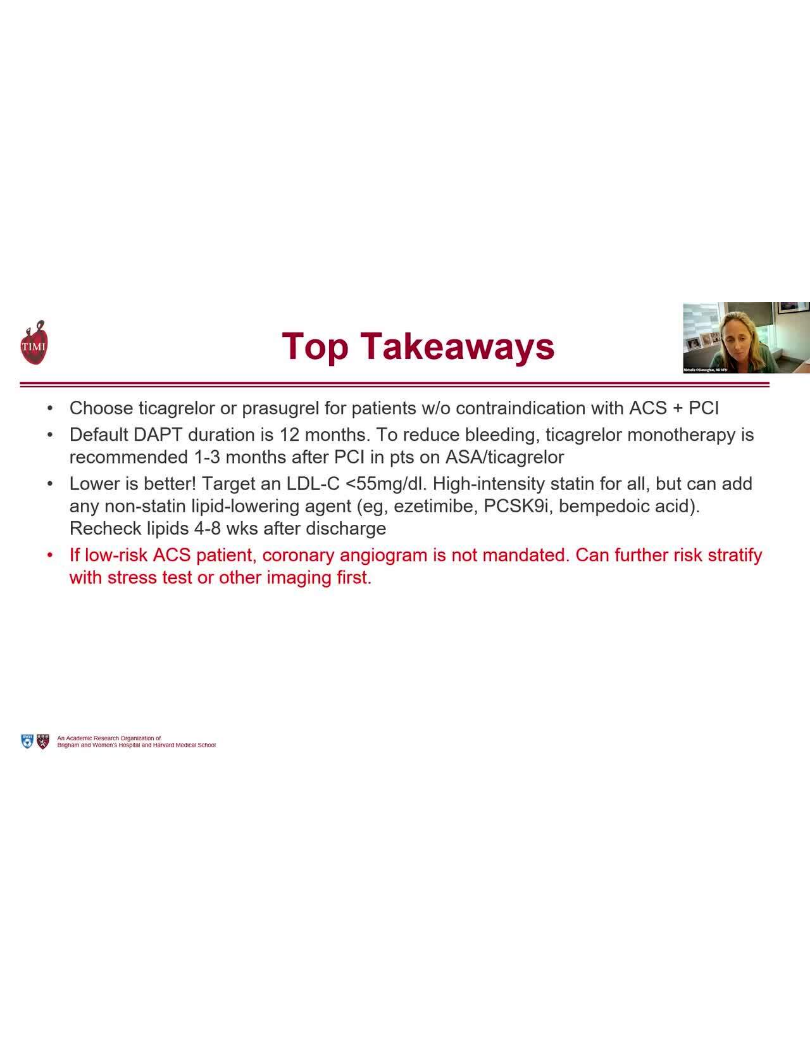click at bounding box center [628, 530] 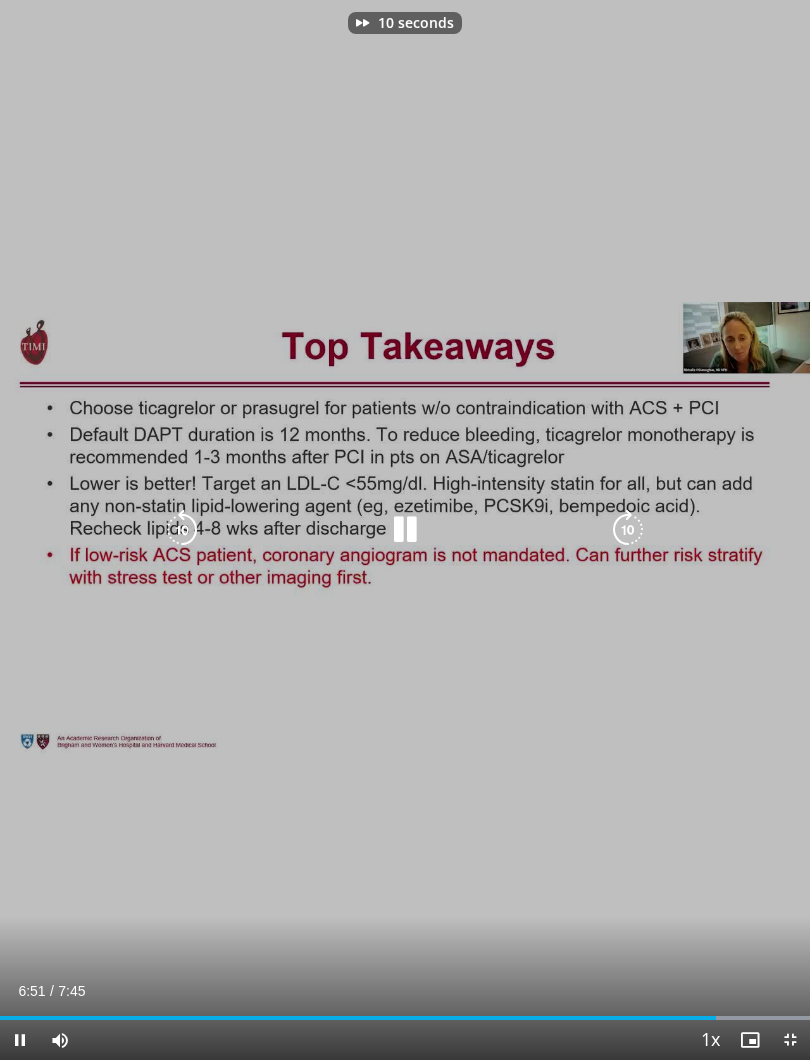 click at bounding box center (628, 530) 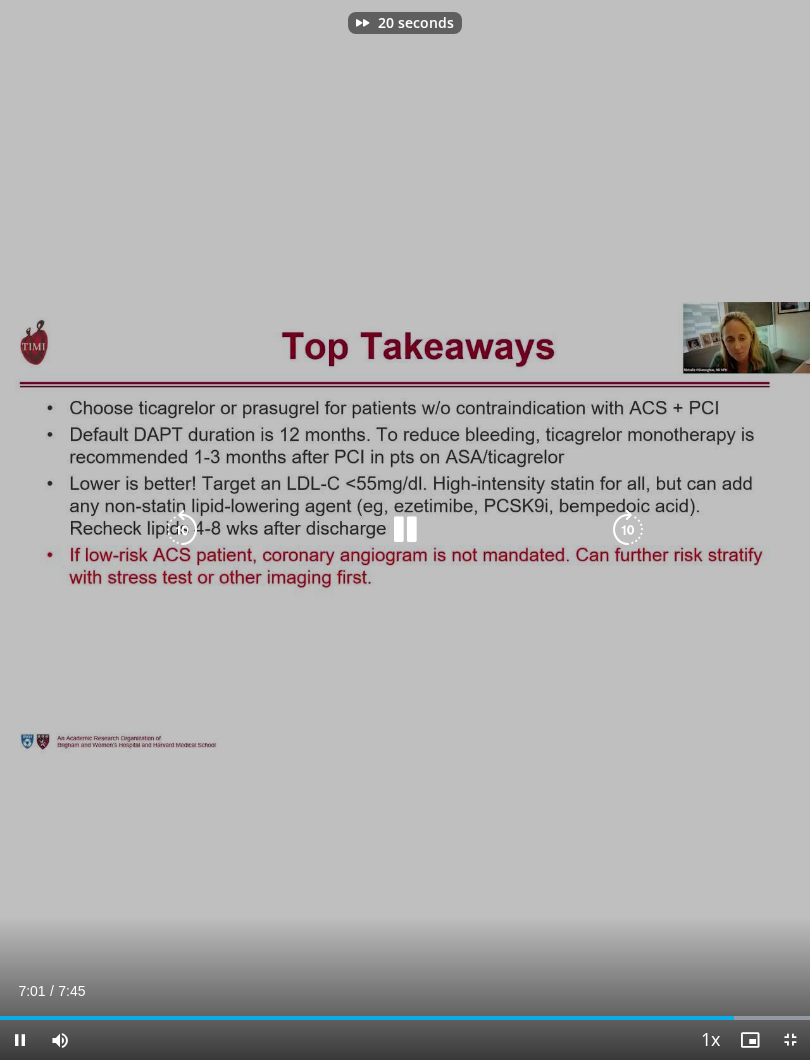 click at bounding box center [628, 530] 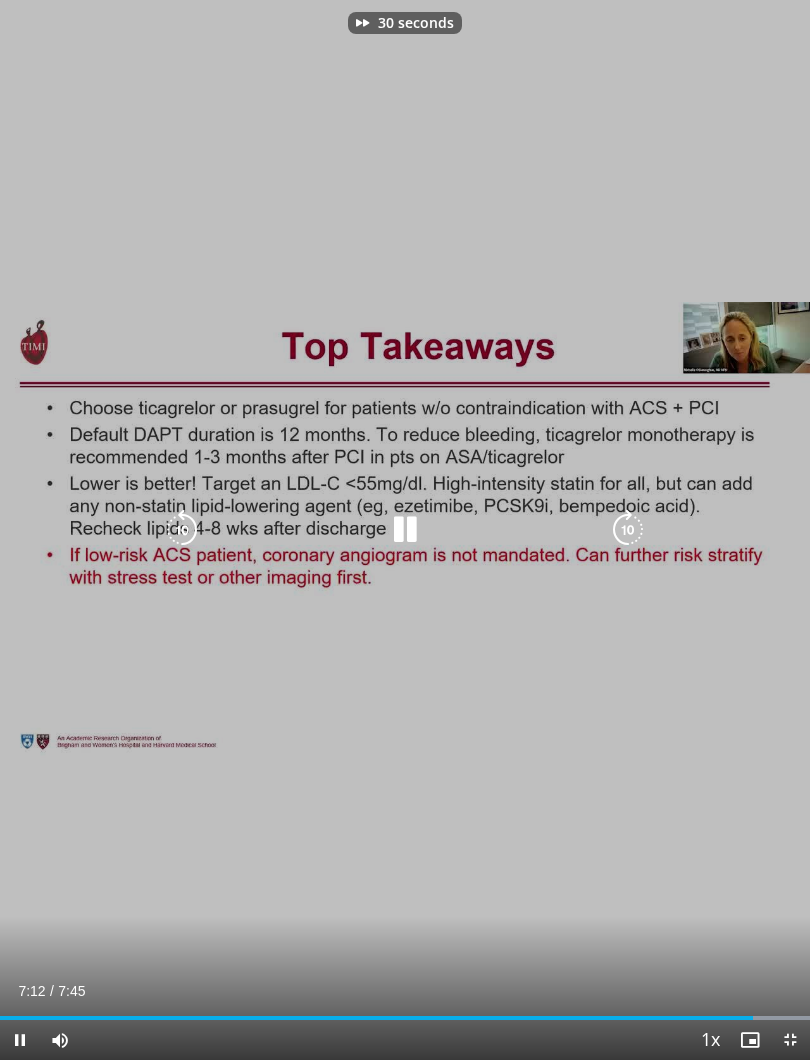 click at bounding box center [628, 530] 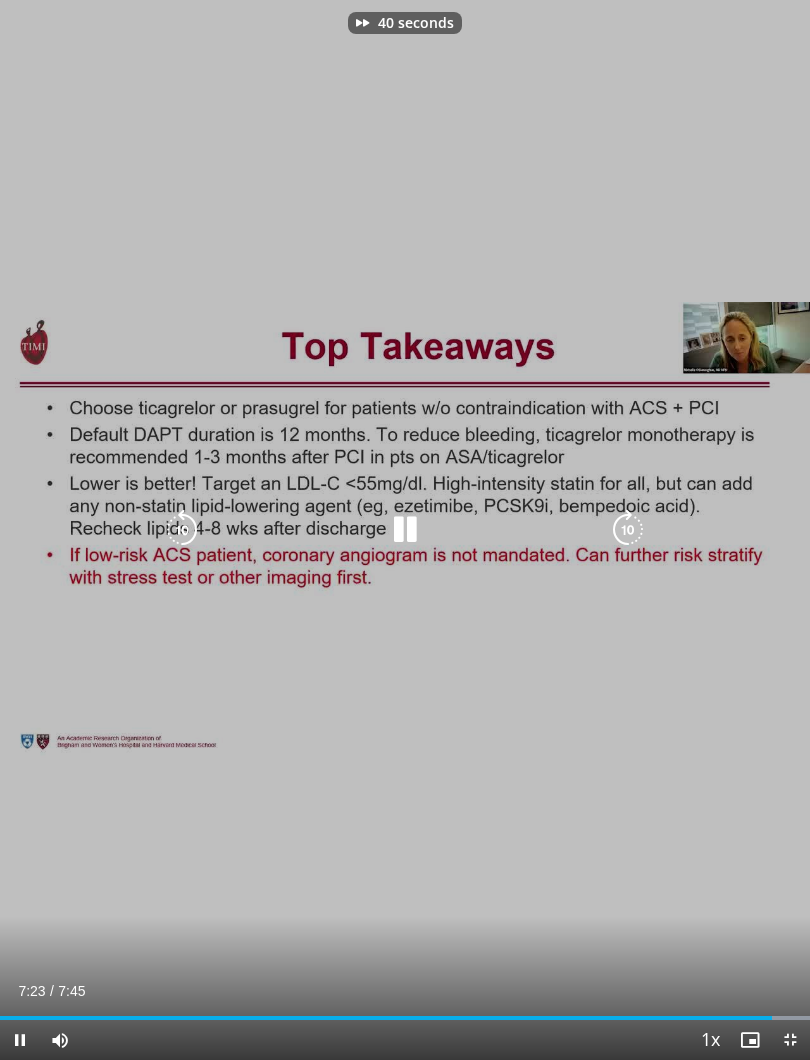 click at bounding box center (628, 530) 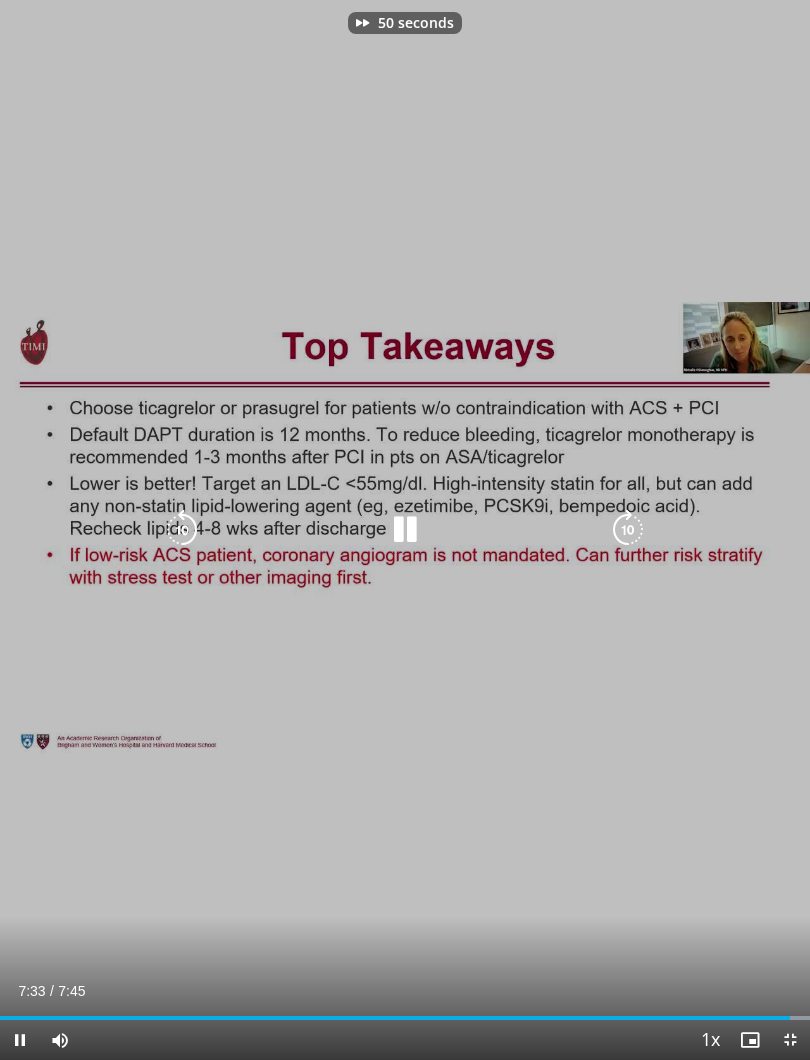 click at bounding box center (628, 530) 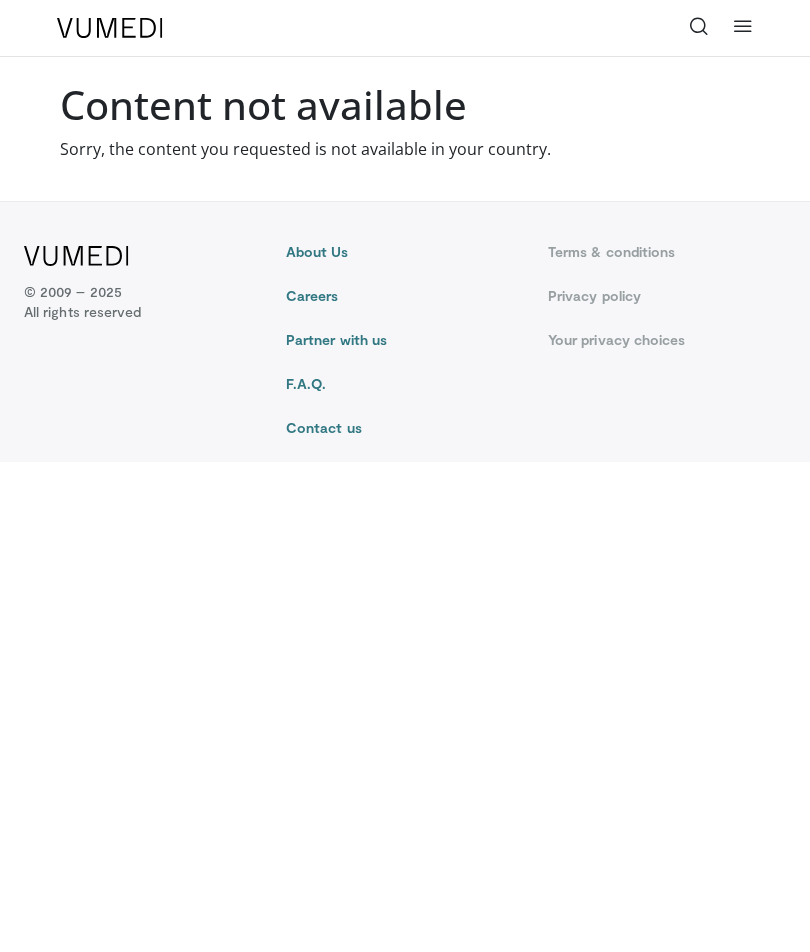 scroll, scrollTop: 0, scrollLeft: 0, axis: both 